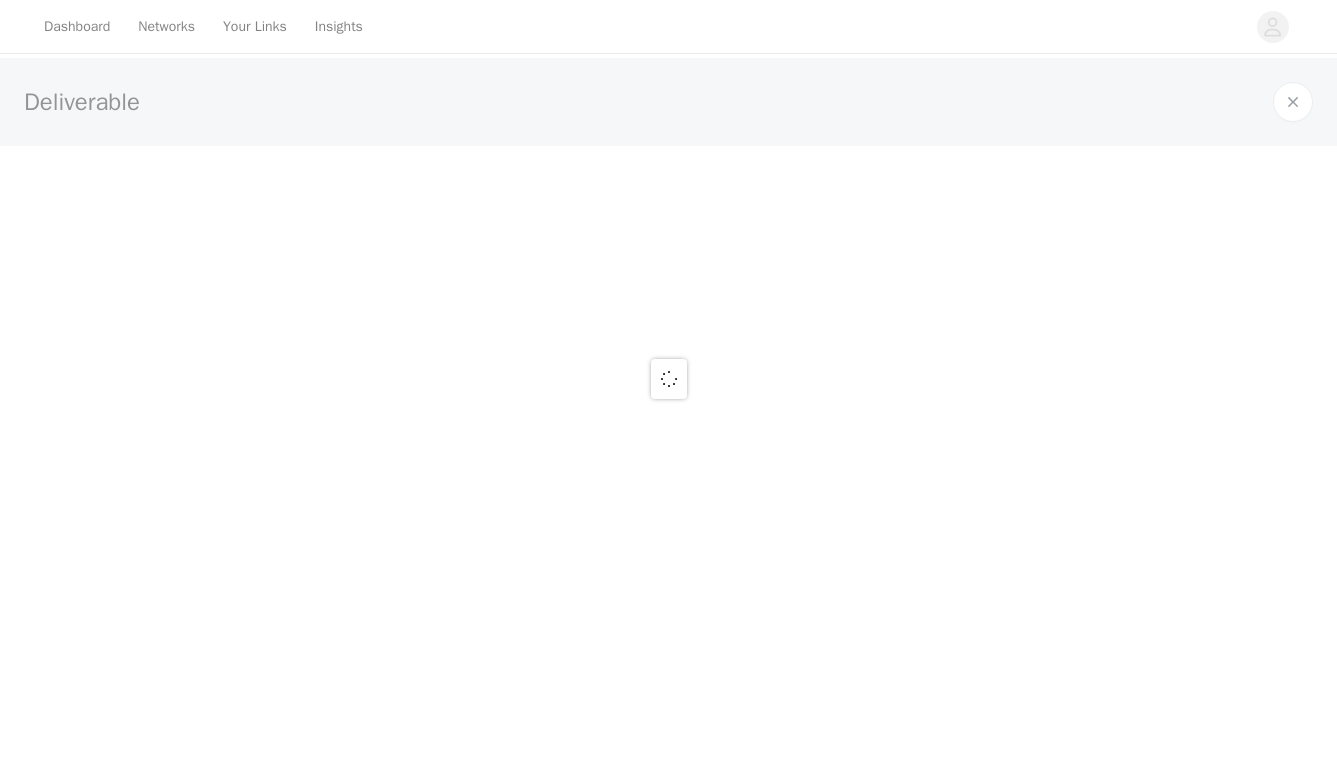 scroll, scrollTop: 0, scrollLeft: 0, axis: both 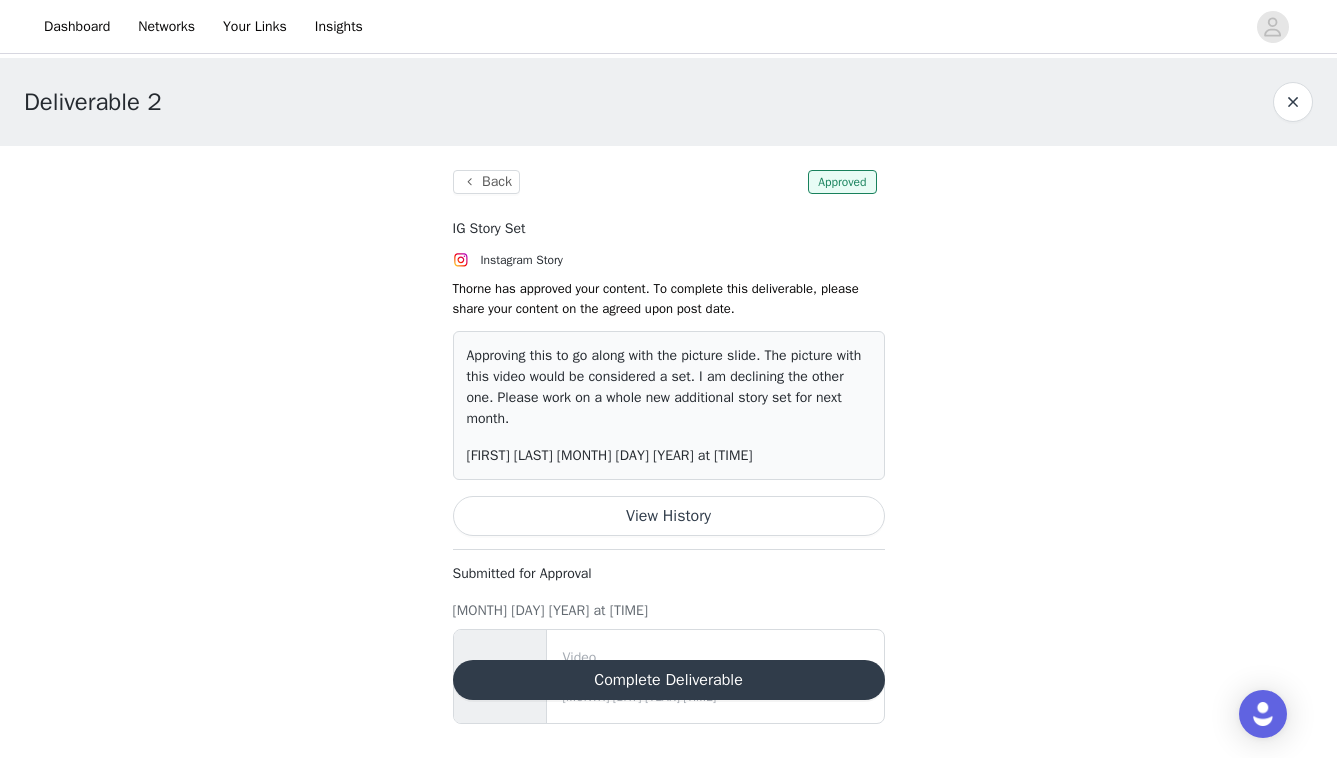 click on "IG Story Set       Instagram Story
Thorne
has approved your content. To complete this deliverable, please share your content on the agreed upon post date.
Approving this to go along with the picture slide. The picture with this video would be considered a set. I am declining the other one. Please work on a whole new additional story set for next month.
[FIRST] [LAST]
[MONTH] [DAY] [YEAR] at
[TIME]
View History
Submitted for Approval
[MONTH] [DAY] [YEAR] at
[TIME]
Video   a33cbe950e604c88ada660dd026dffc2.mov   [MONTH] [DAY] [YEAR] [TIME]           Complete Deliverable" at bounding box center [669, 447] 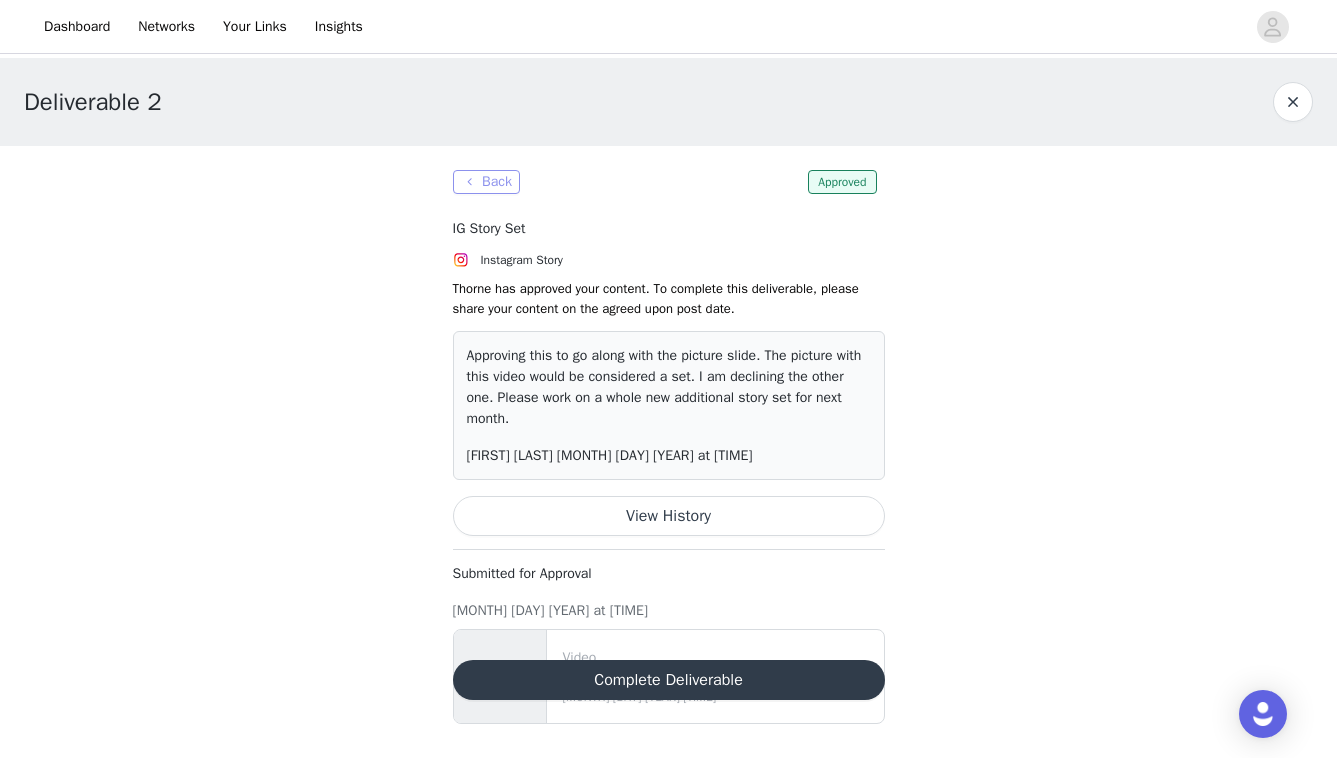 click on "Back" at bounding box center (486, 182) 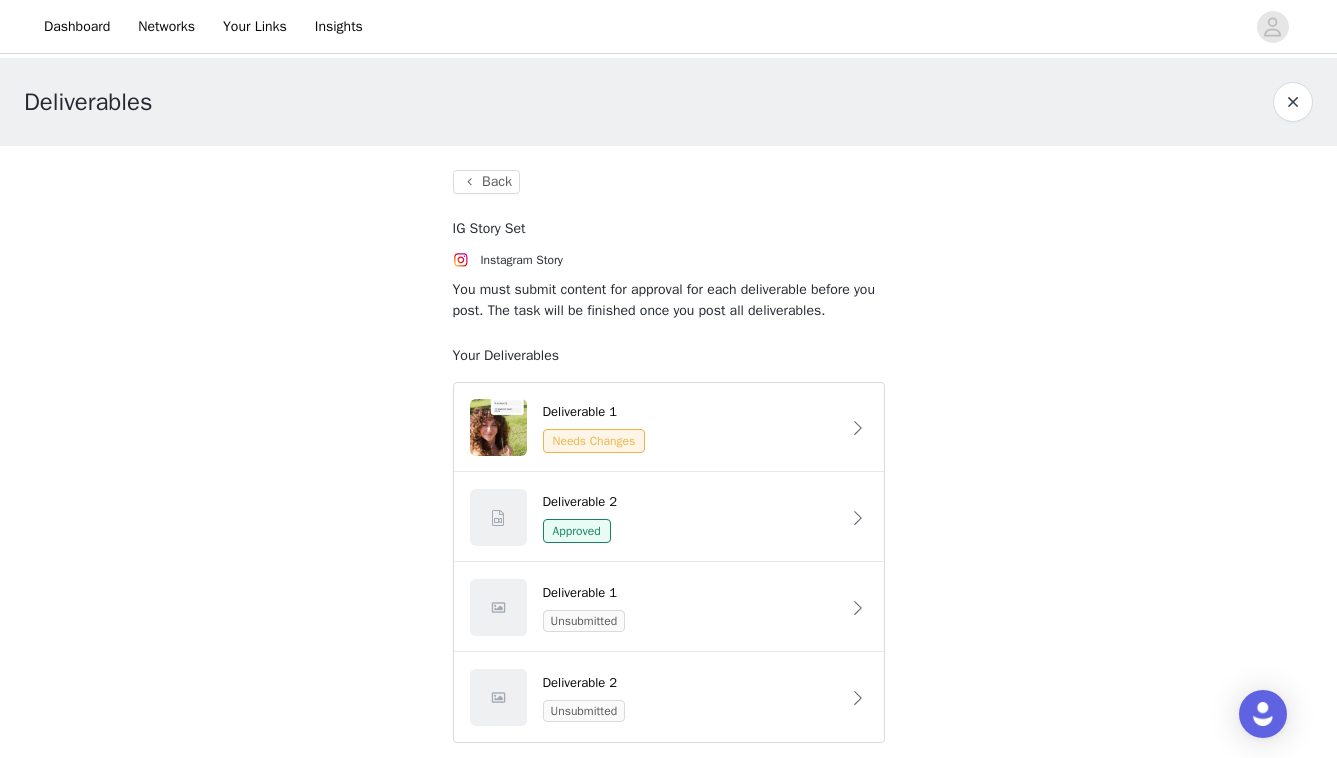 scroll, scrollTop: 9, scrollLeft: 0, axis: vertical 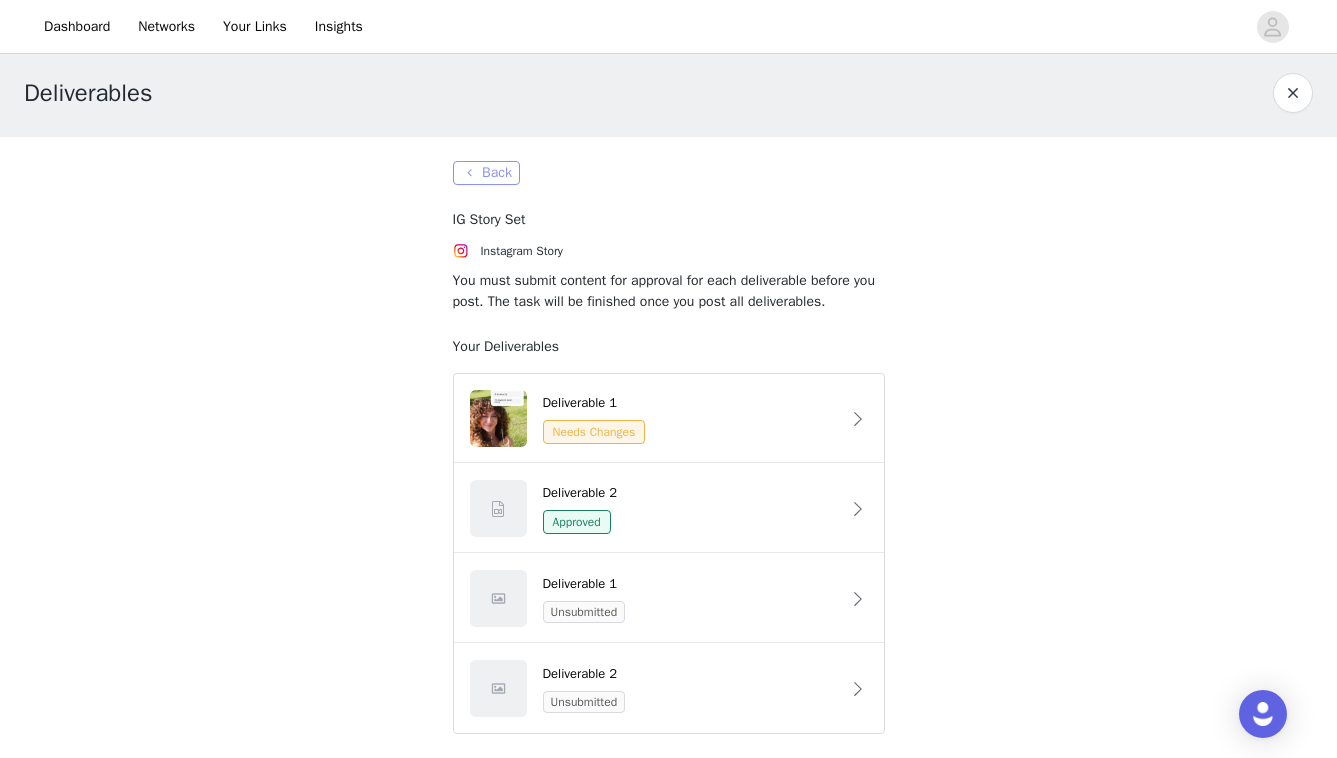 click on "Back" at bounding box center [486, 173] 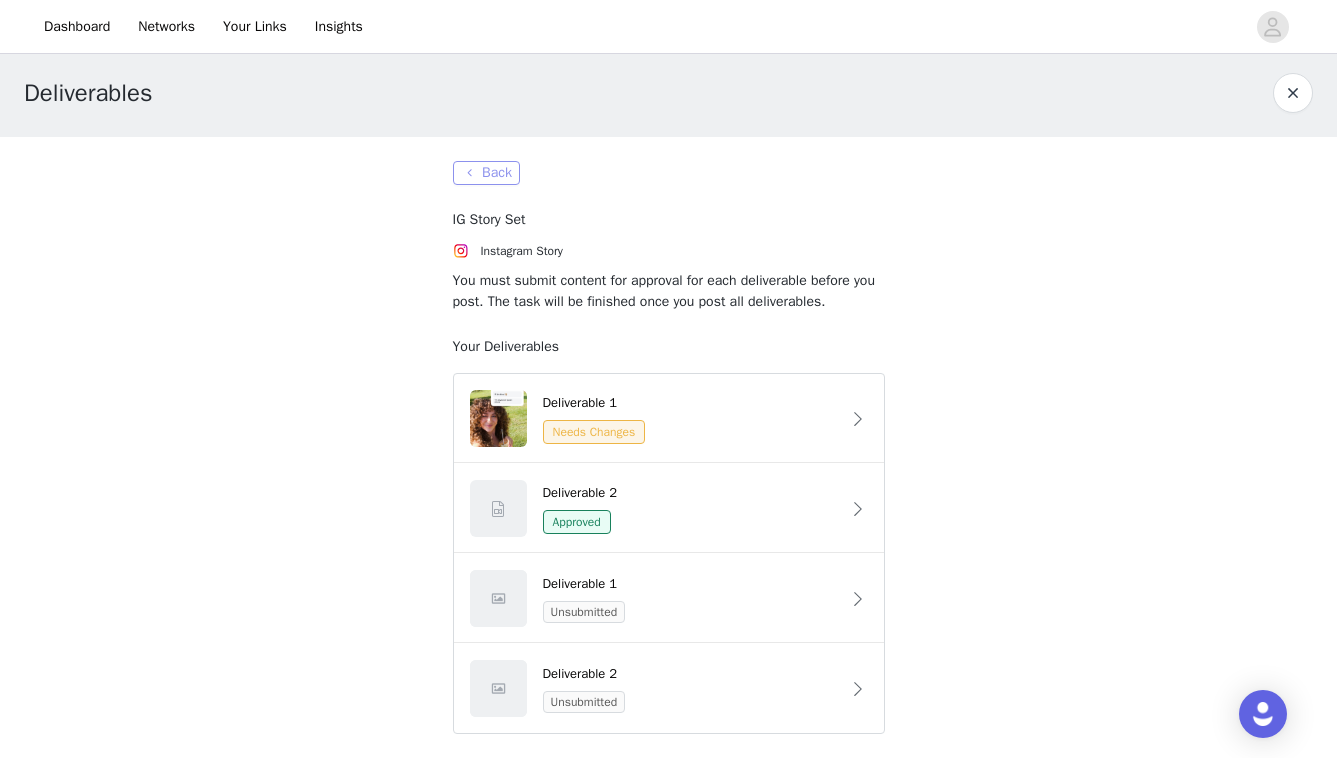 scroll, scrollTop: 0, scrollLeft: 0, axis: both 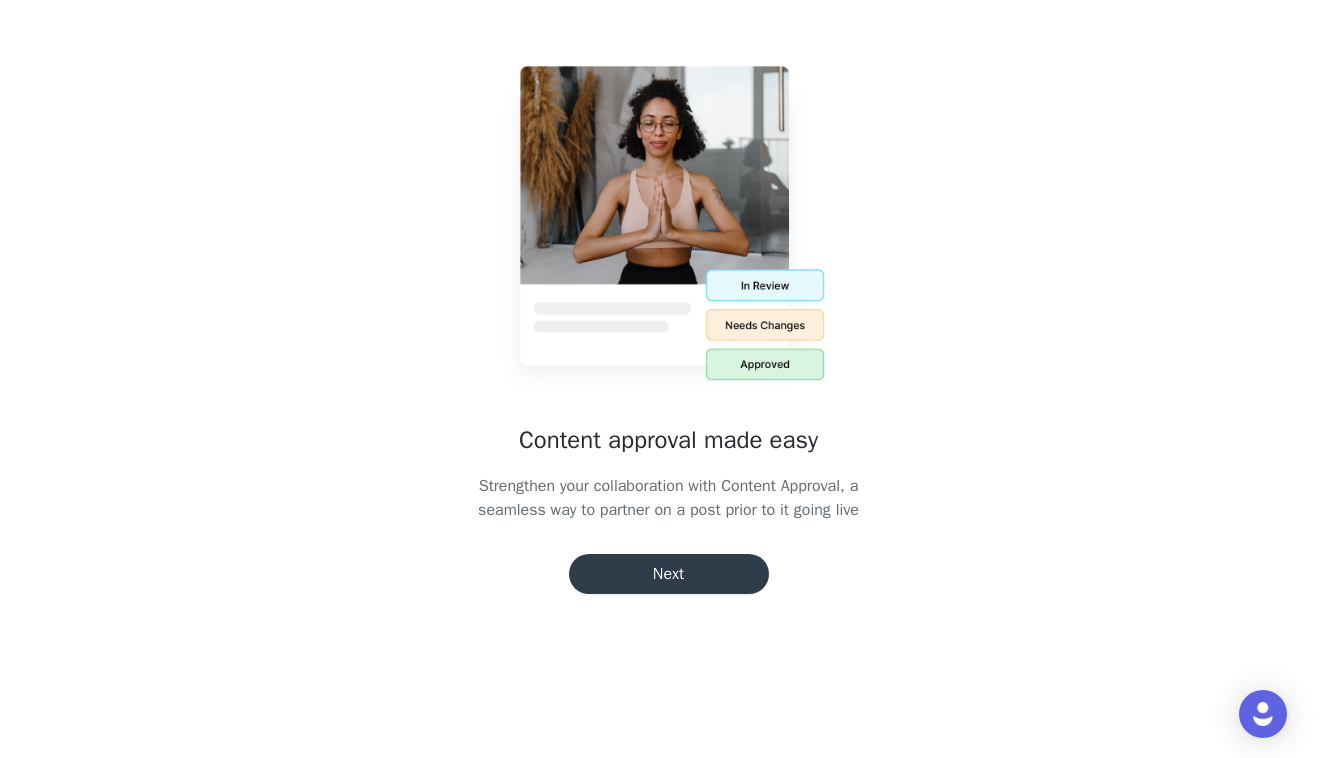 click on "Next" at bounding box center [669, 574] 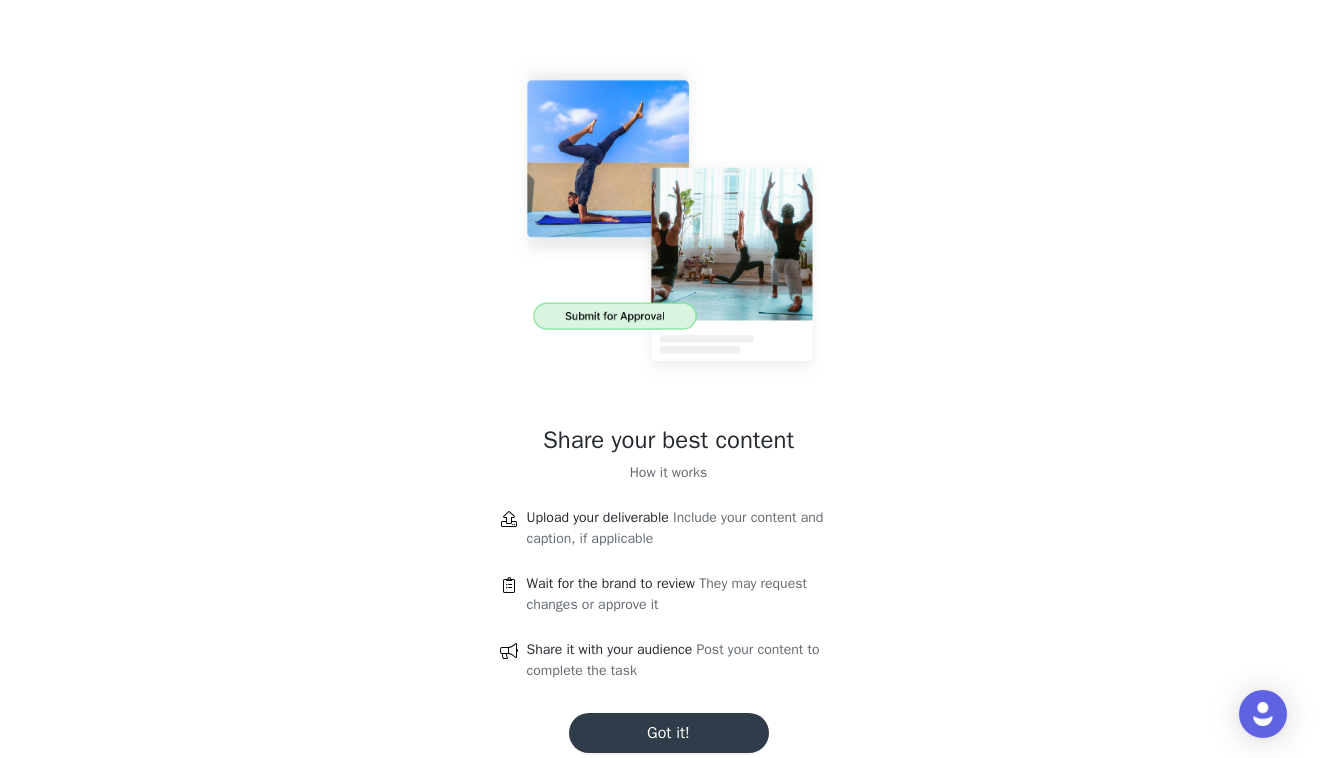 click on "Got it!" at bounding box center (669, 733) 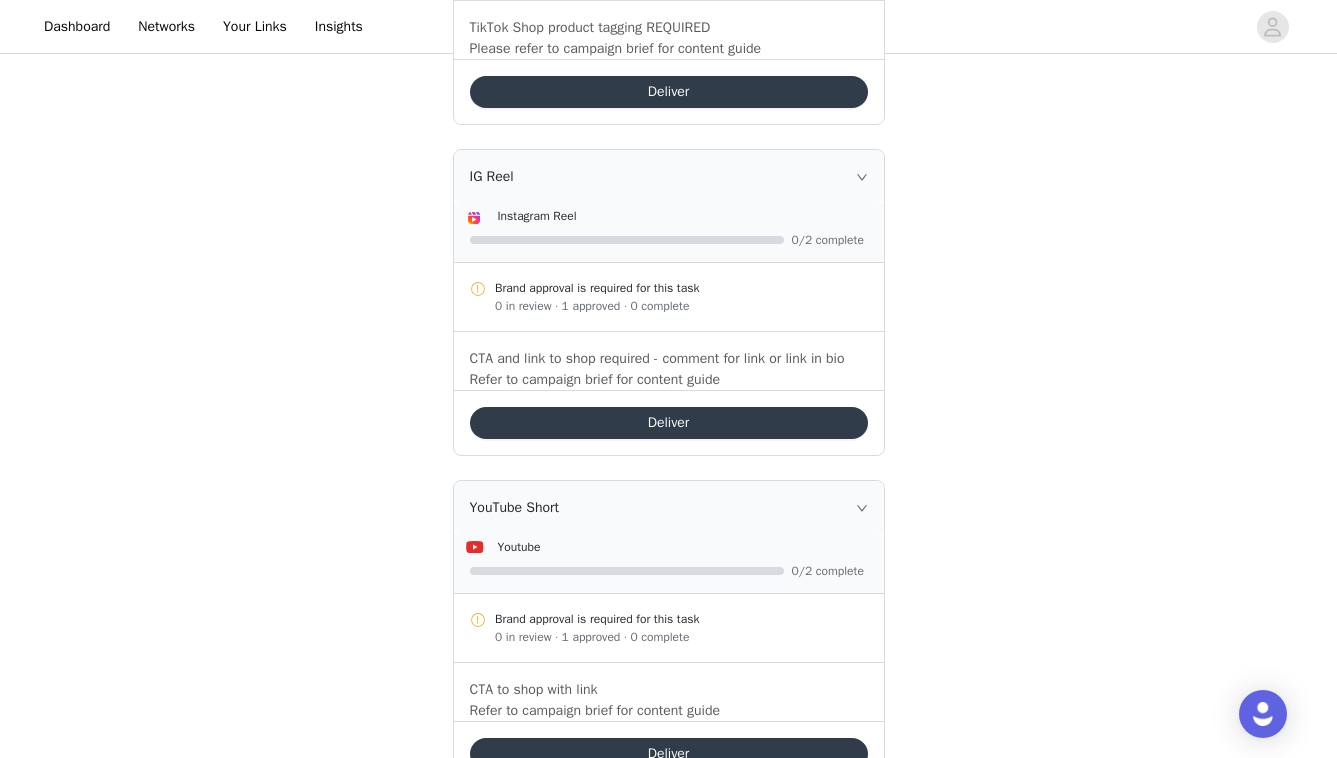 scroll, scrollTop: 1358, scrollLeft: 0, axis: vertical 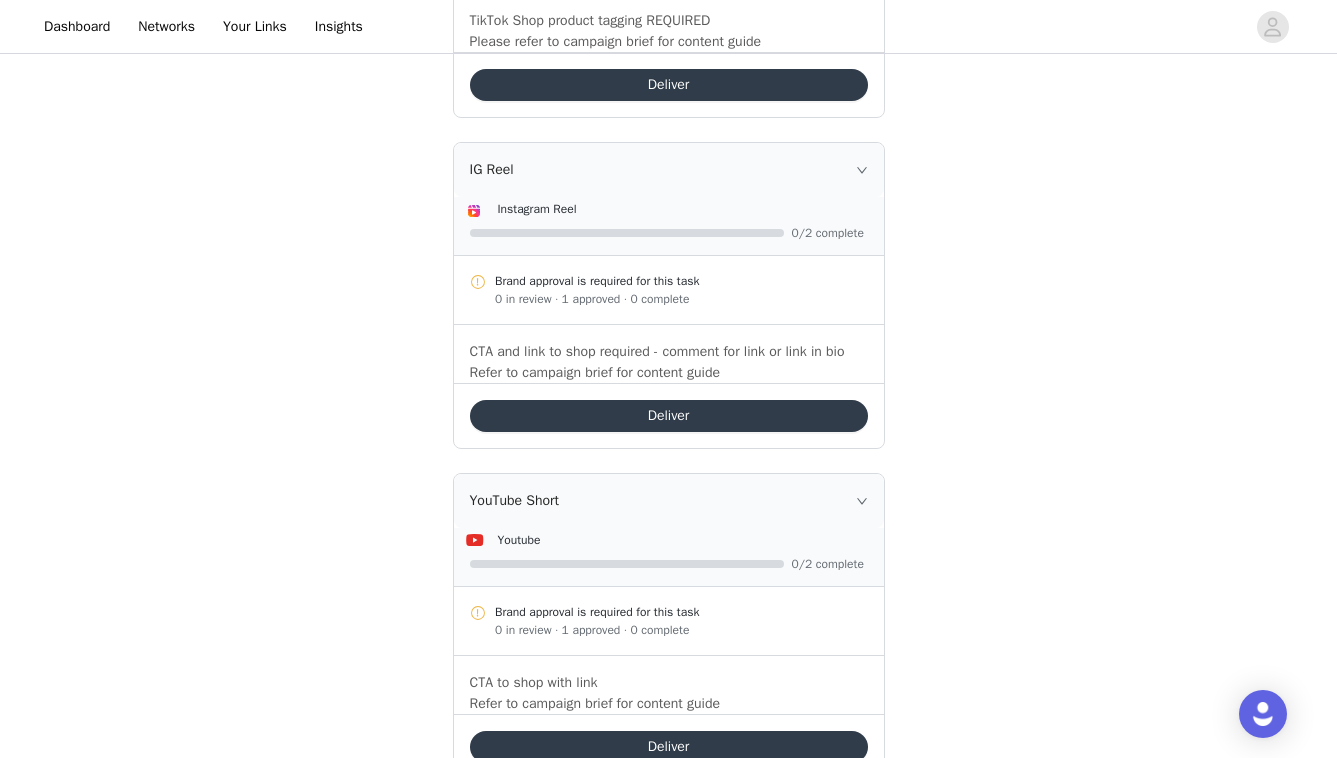 click on "Deliver" at bounding box center [669, 416] 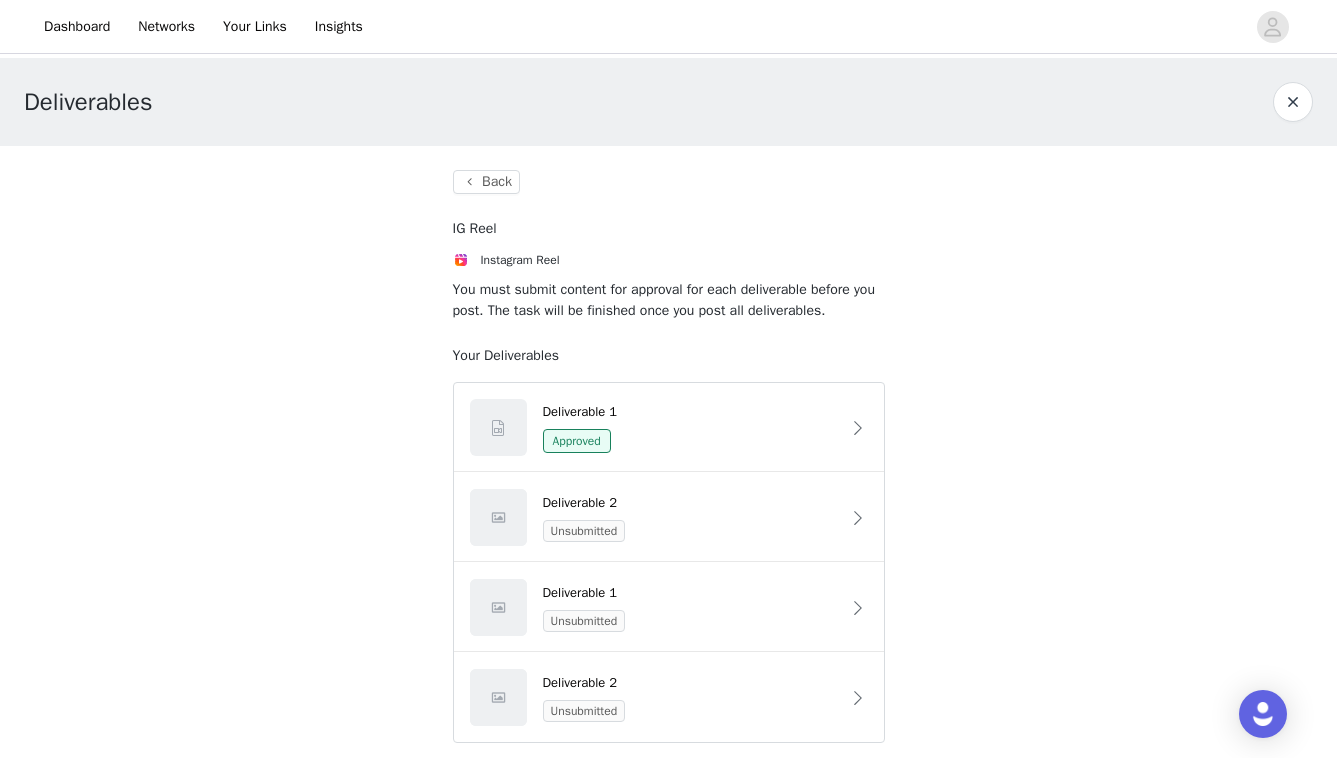 scroll, scrollTop: 9, scrollLeft: 0, axis: vertical 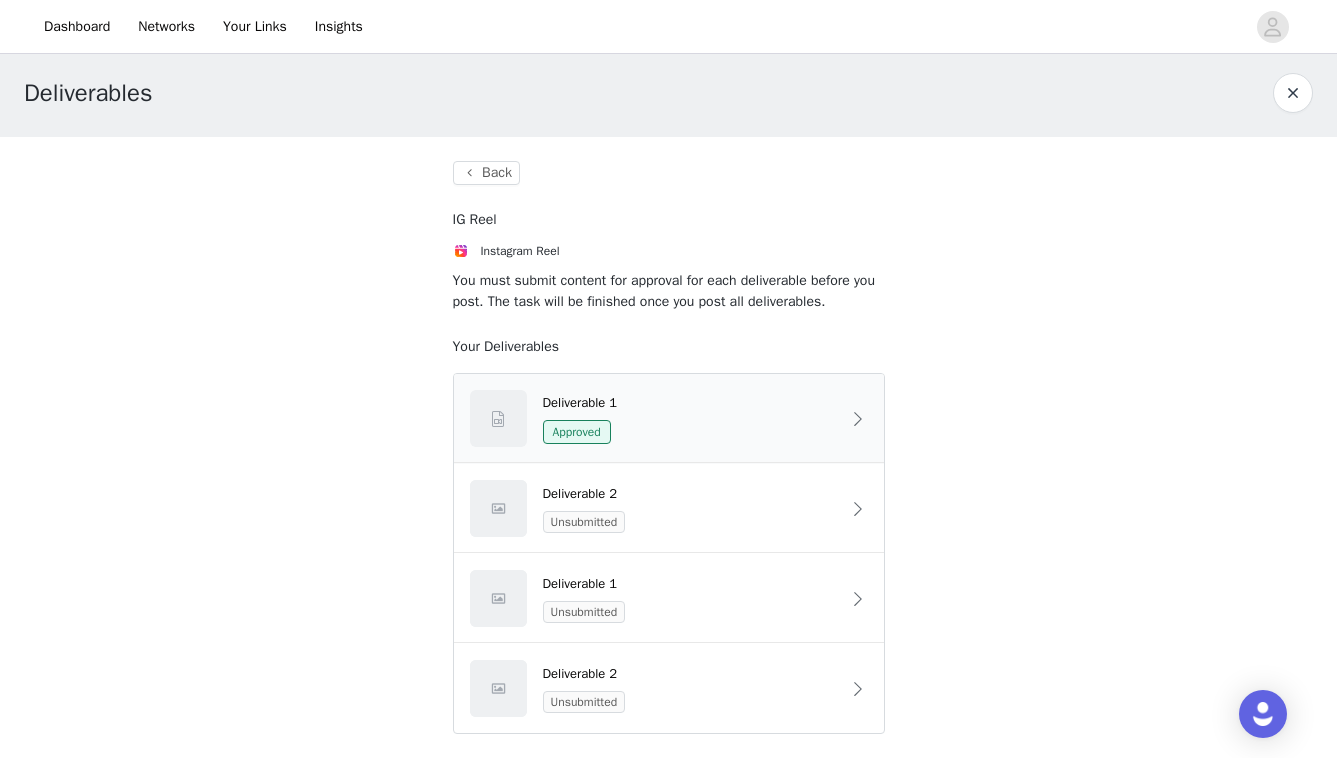 click on "Deliverable 1" at bounding box center (691, 403) 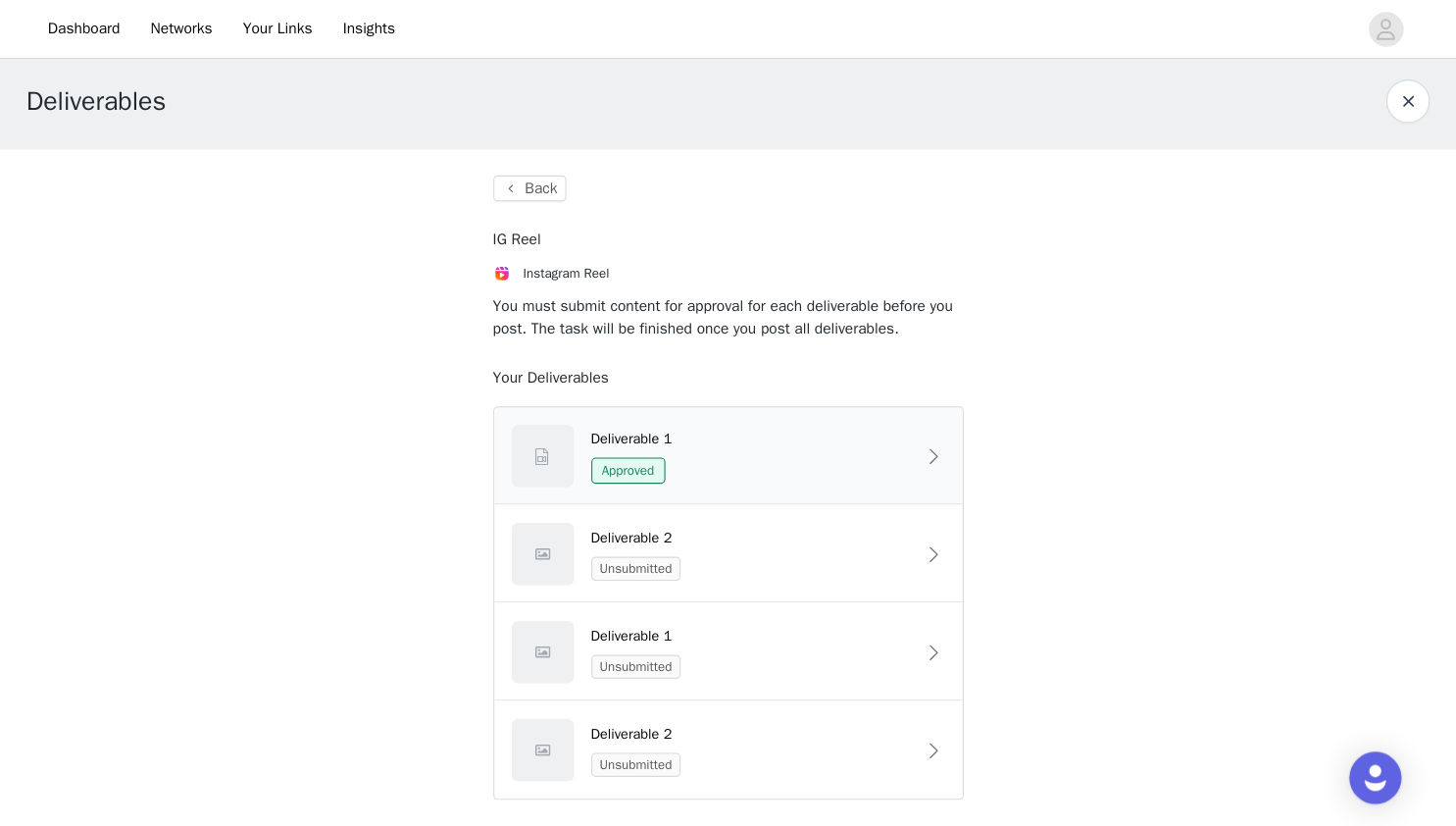 scroll, scrollTop: 0, scrollLeft: 0, axis: both 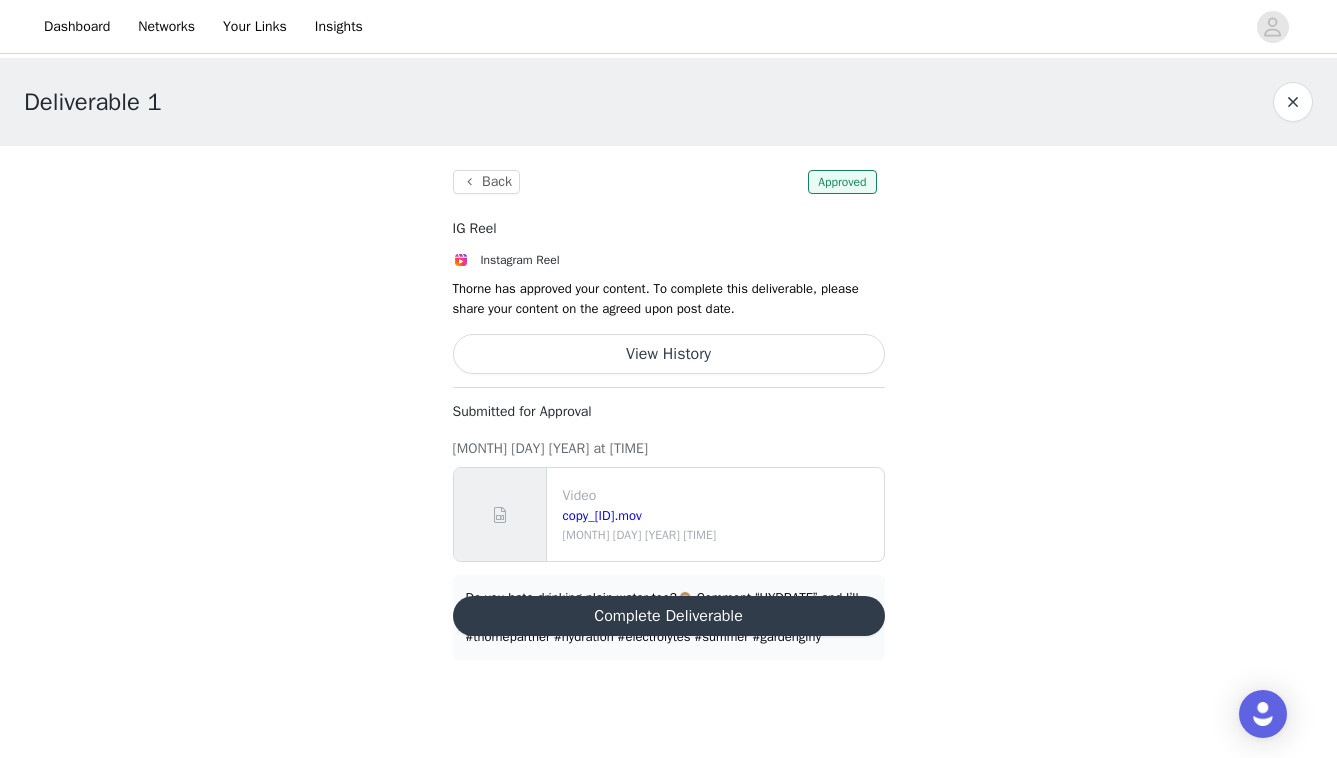 click on "Do you hate drinking plain water too?🙈 Comment “HYDRATE” and I’ll DM you the link for the @thornehealth Daily Electrolytes!
#thornepartner #hydration #electrolytes #summer #gardengirly" at bounding box center [669, 617] 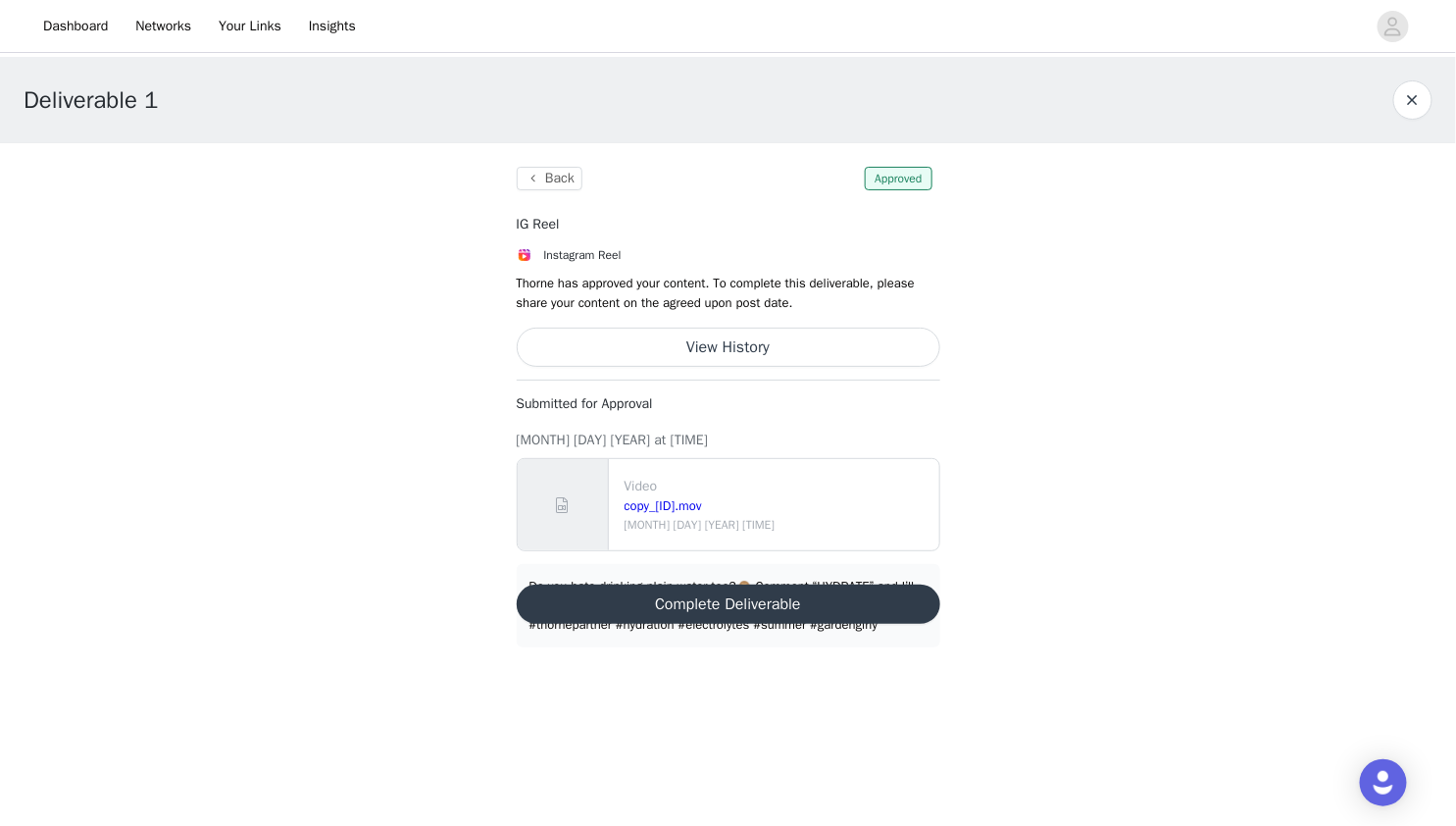 click on "Do you hate drinking plain water too?🙈 Comment “HYDRATE” and I’ll DM you the link for the @thornehealth Daily Electrolytes!
#thornepartner #hydration #electrolytes #summer #gardengirly" at bounding box center (728, 605) 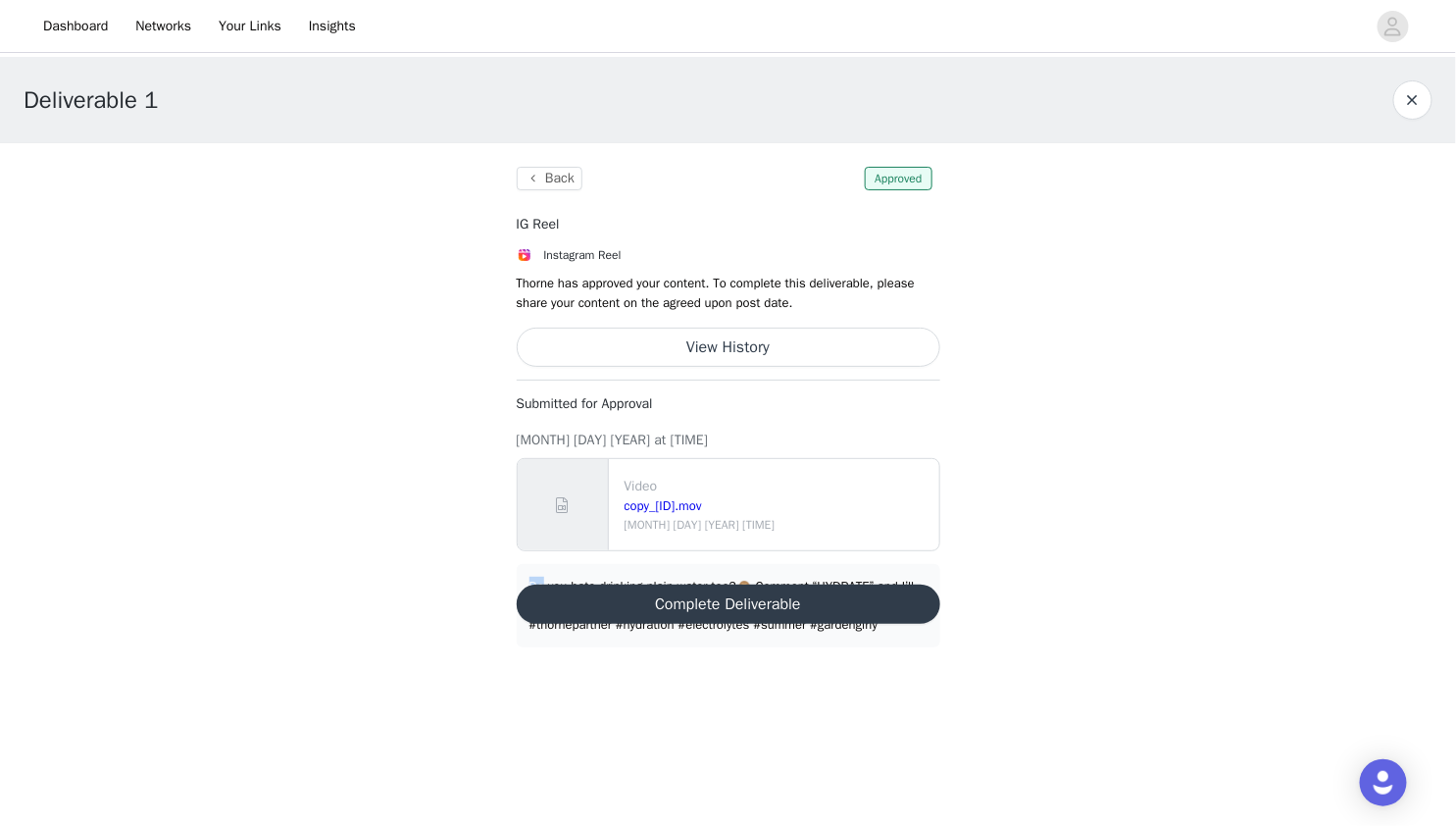 click on "Do you hate drinking plain water too?🙈 Comment “HYDRATE” and I’ll DM you the link for the @thornehealth Daily Electrolytes!
#thornepartner #hydration #electrolytes #summer #gardengirly" at bounding box center [728, 605] 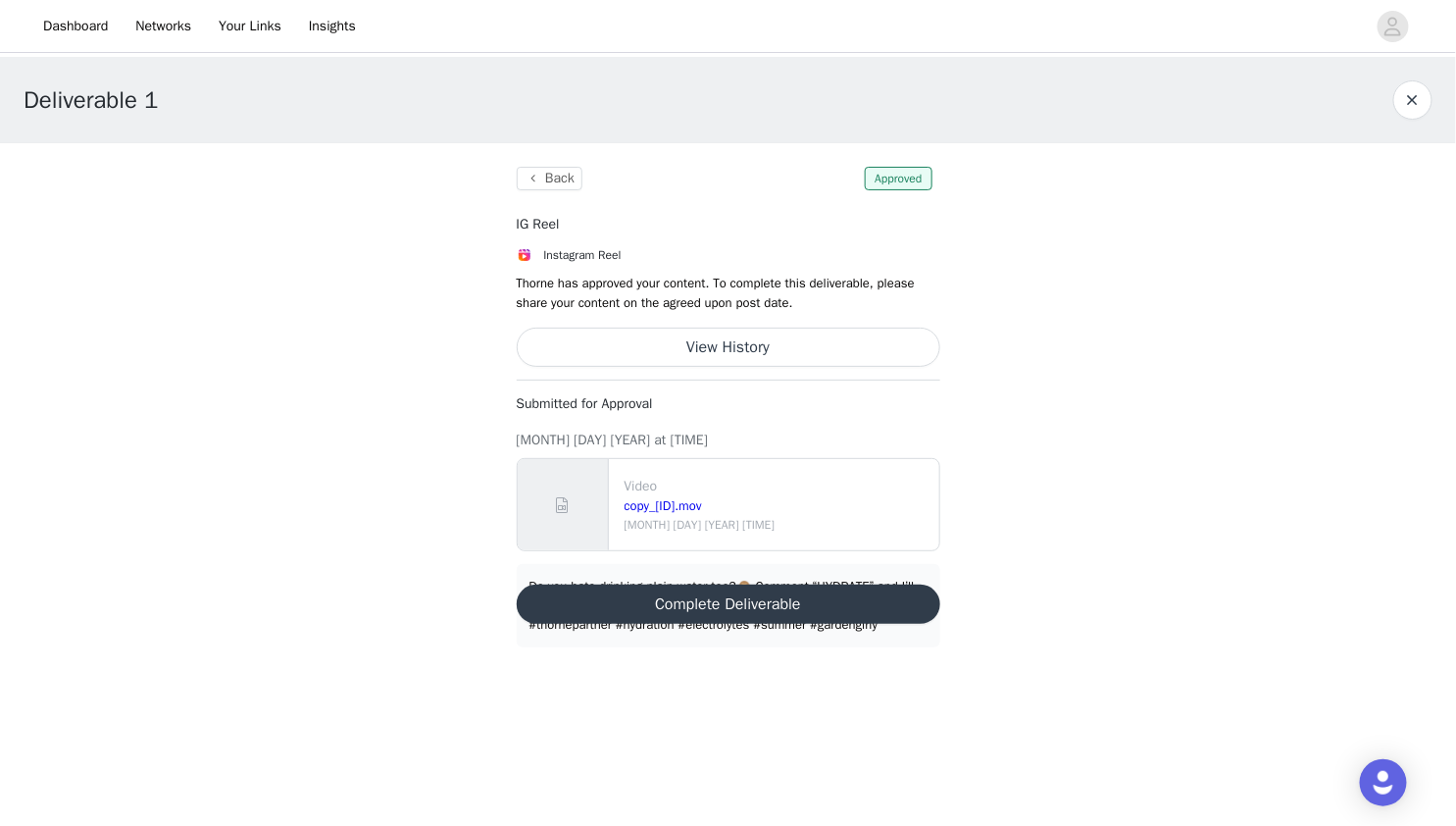 click on "Do you hate drinking plain water too?🙈 Comment “HYDRATE” and I’ll DM you the link for the @thornehealth Daily Electrolytes!
#thornepartner #hydration #electrolytes #summer #gardengirly" at bounding box center (728, 605) 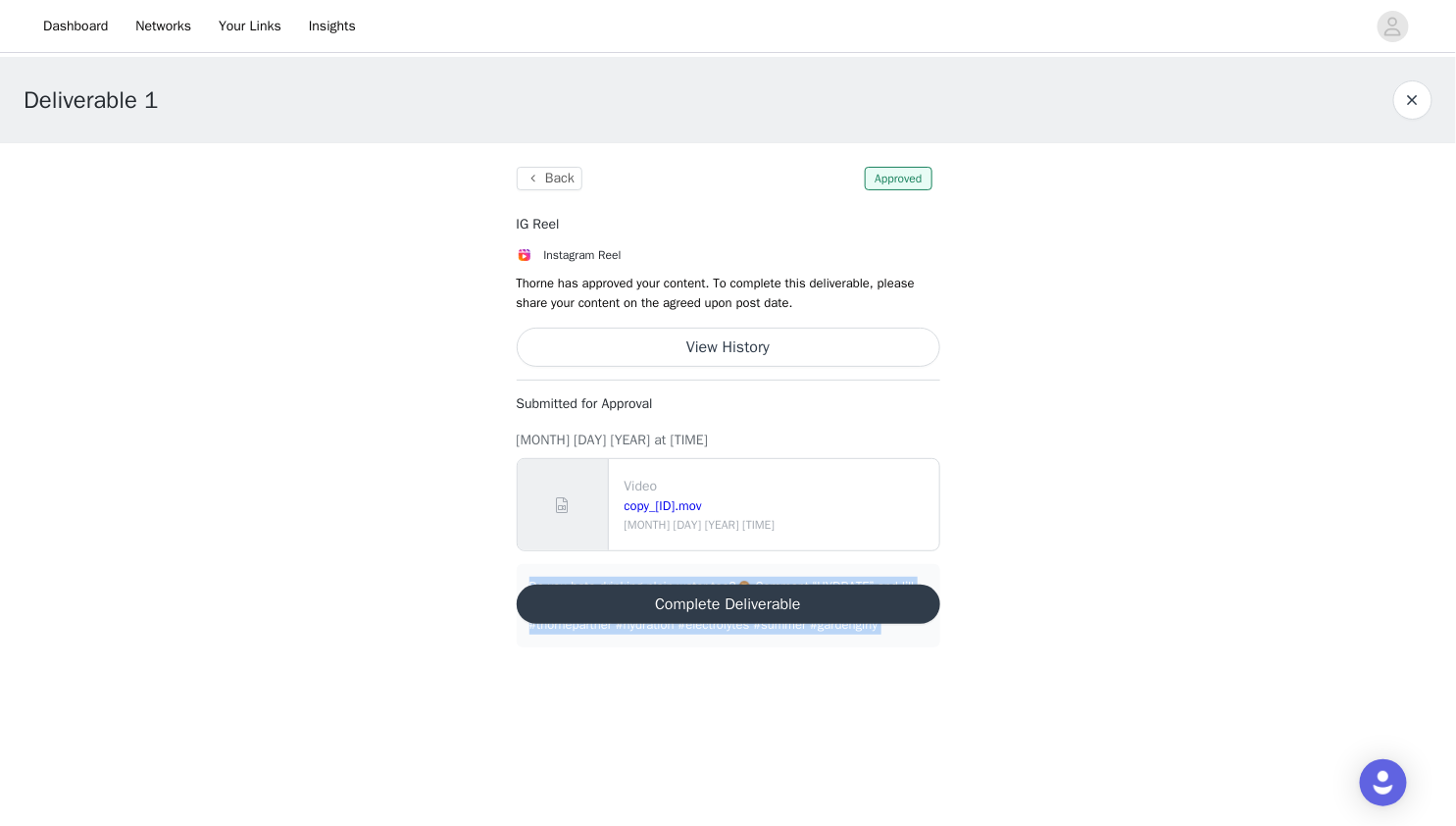 drag, startPoint x: 526, startPoint y: 575, endPoint x: 958, endPoint y: 640, distance: 436.86268 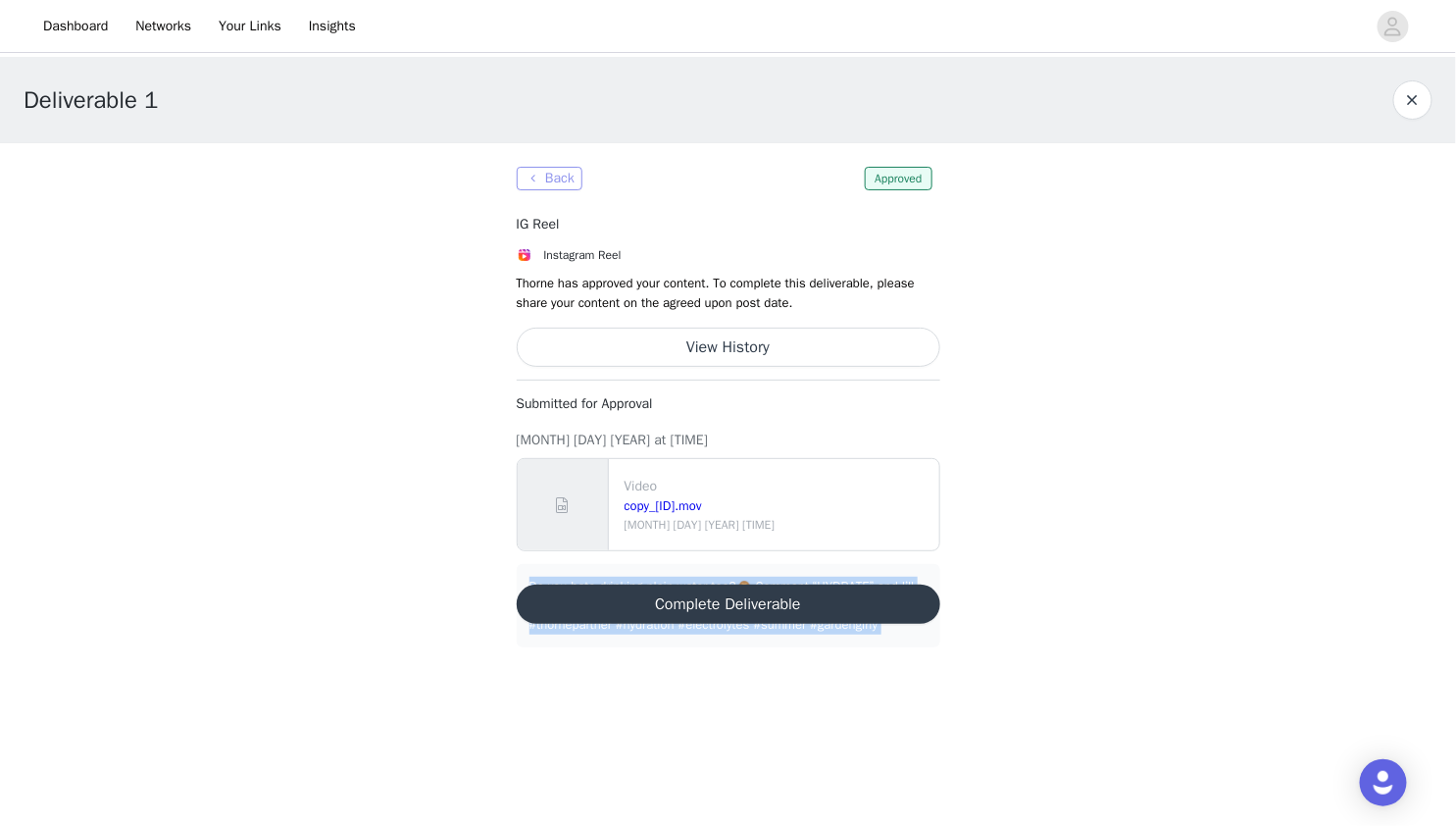 click on "Back" at bounding box center (549, 179) 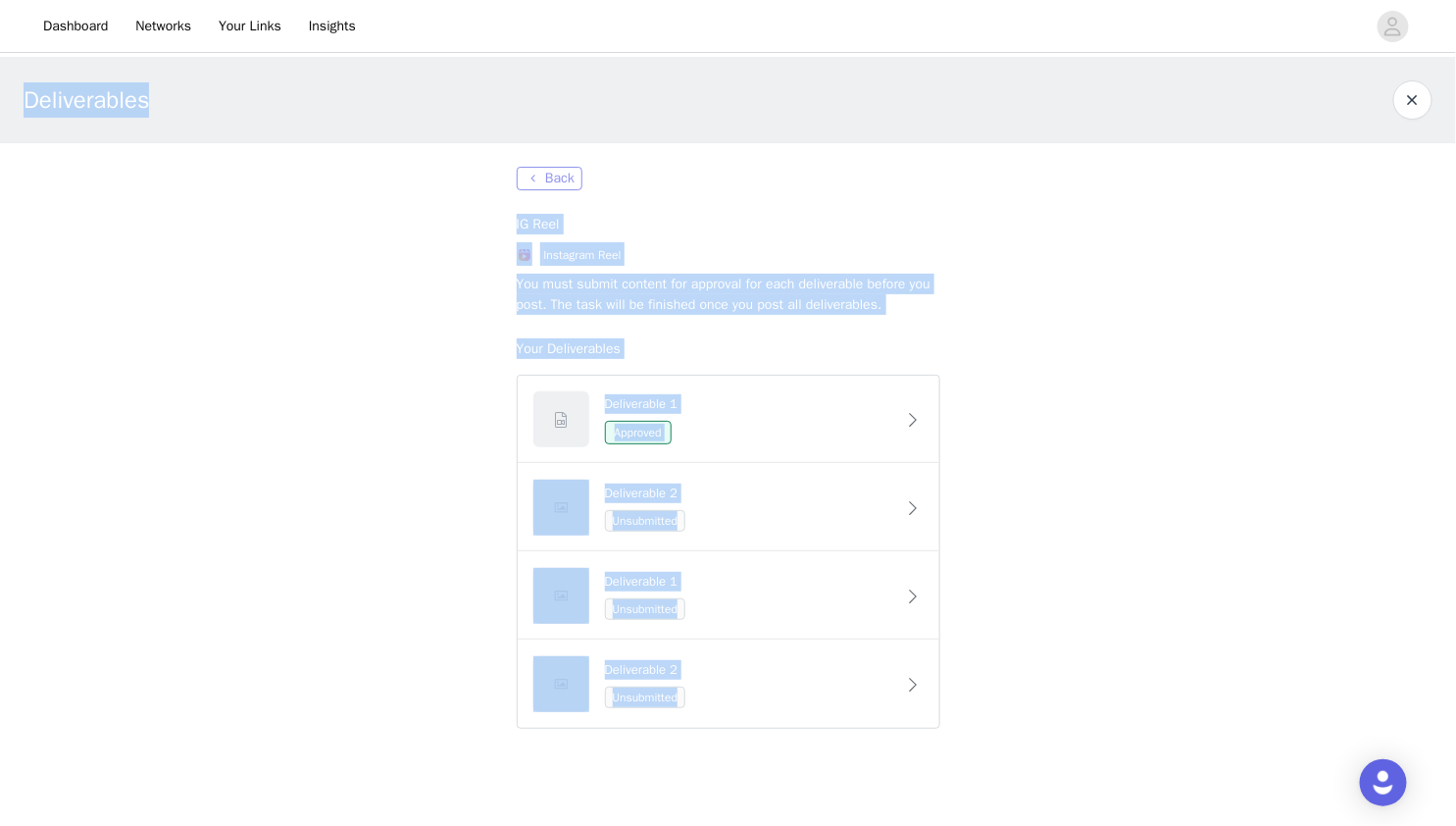 click on "Back" at bounding box center (549, 179) 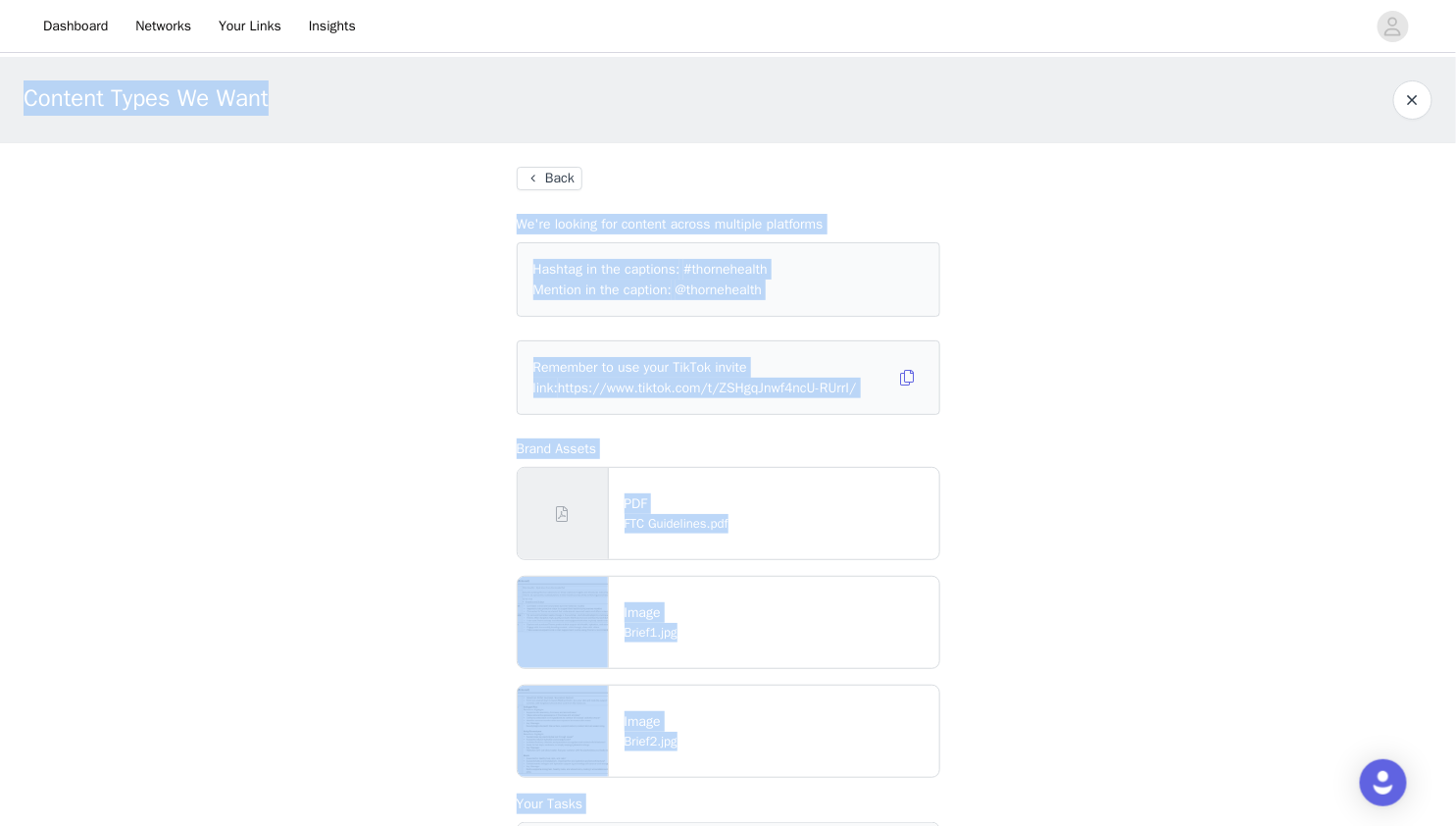 click on "Back   We're looking for content across multiple platforms    Hashtag in the captions:    #thornehealth    Mention in the caption:    @thornehealth
Remember to use your
TikTok invite link:
https://www.tiktok.com/t/ZSHgqJnwf4ncU-RUrrI/
Brand Assets     PDF   FTC Guidelines.pdf           Image   Brief1.jpg           Image   Brief2.jpg           Your Tasks     IG Story Set     Instagram Story     0/2 complete
Brand approval is required for this task
0 in review ·
1 approved ·
0 complete
3+ Video Story Slides + with CTA and Link to shop
Refer to campaign brief for content guide   Deliver   TikTok Video     TikTok     0/2 complete           TikTok Shop product tagging REQUIRED" at bounding box center [728, 1132] 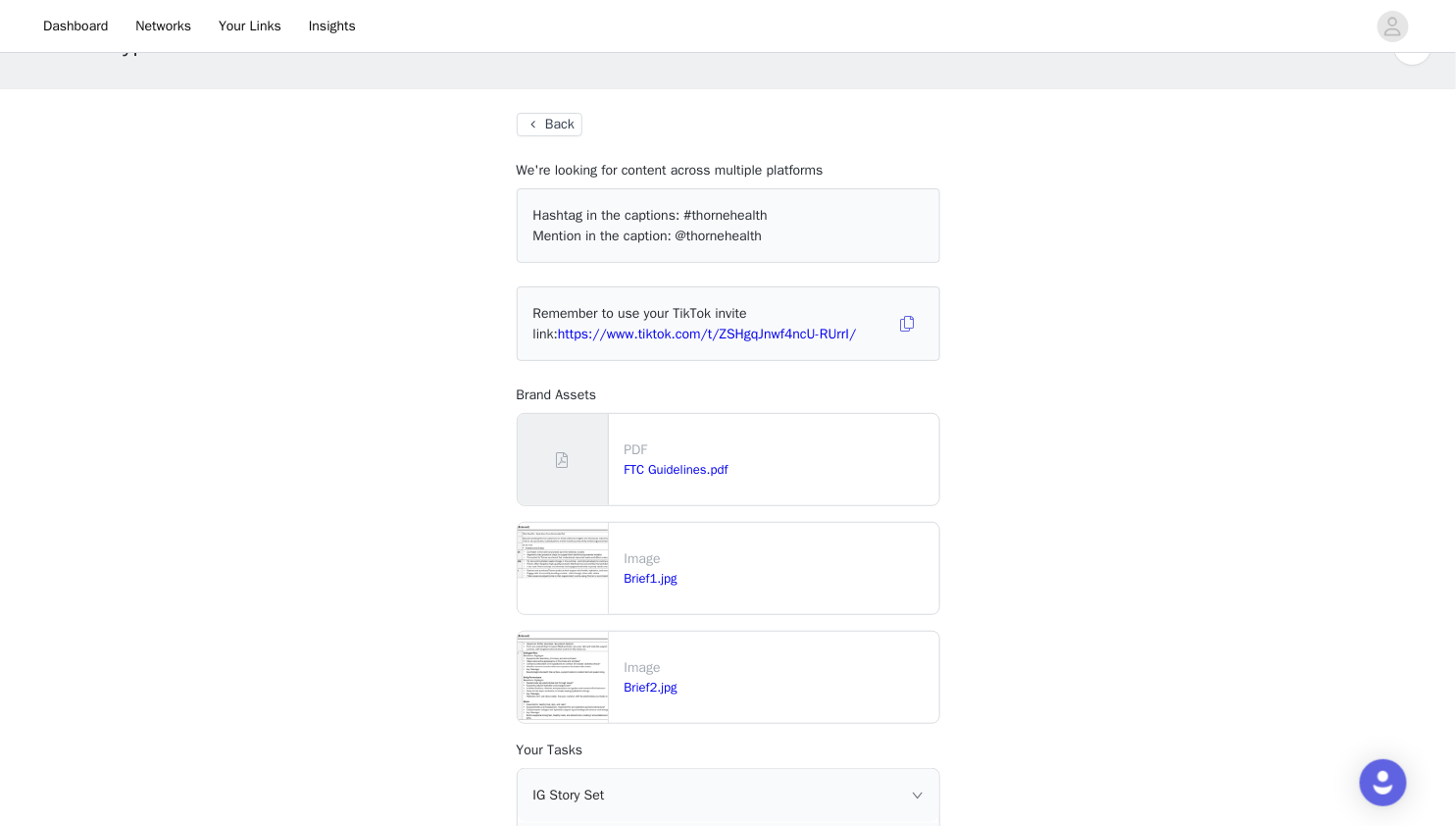 scroll, scrollTop: 53, scrollLeft: 0, axis: vertical 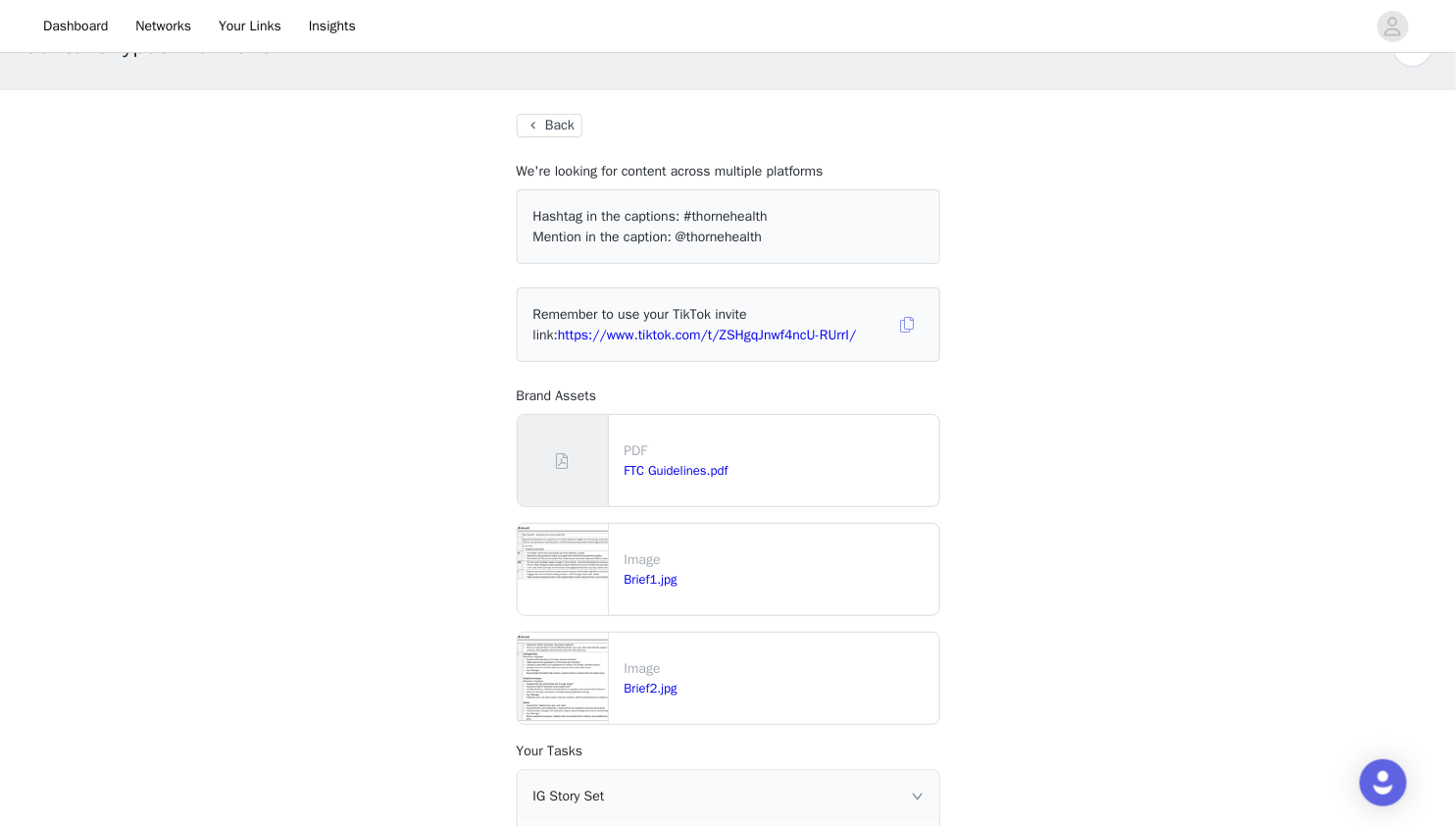 click at bounding box center [908, 325] 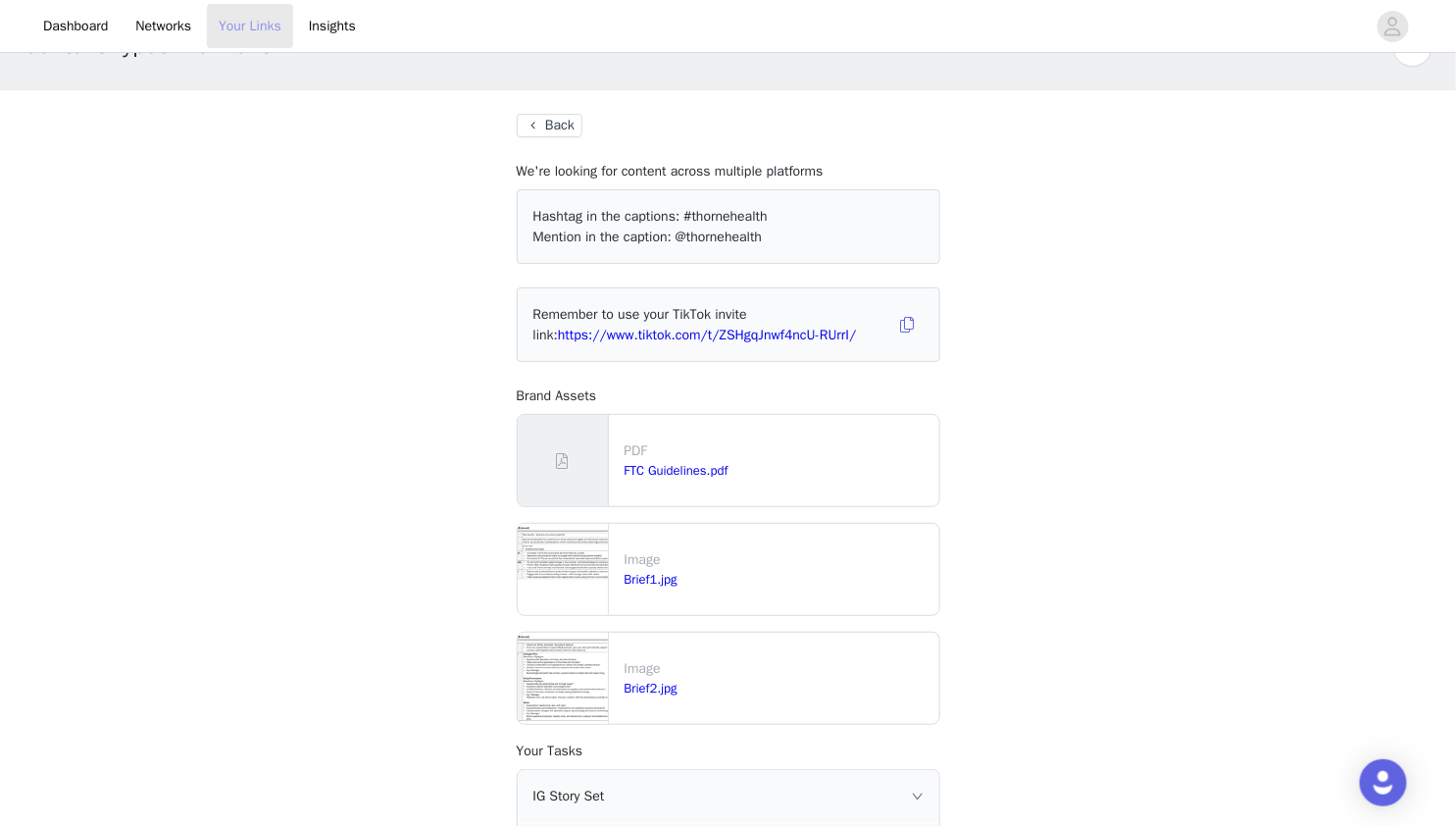 click on "Your Links" at bounding box center [250, 26] 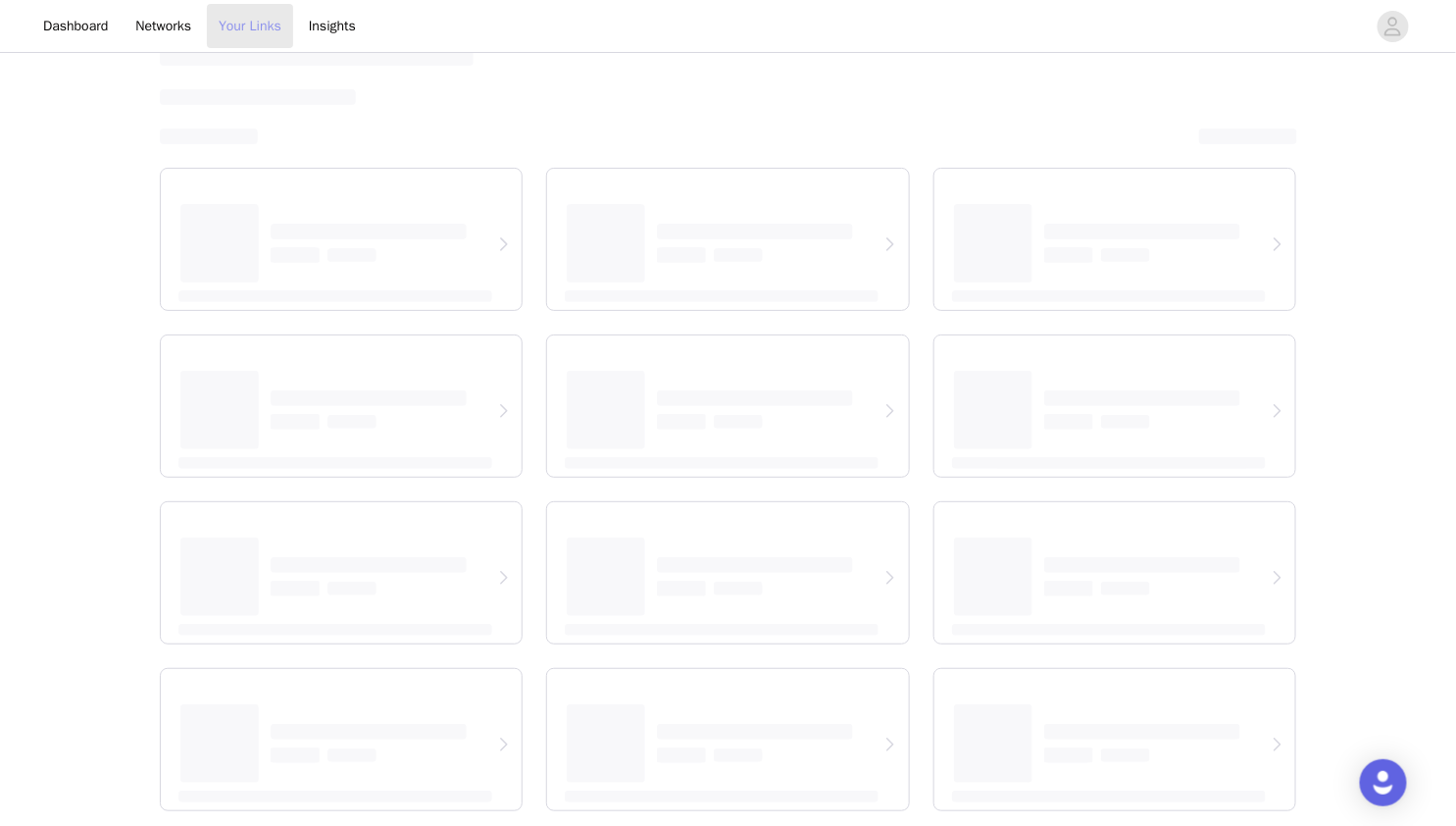 select on "12" 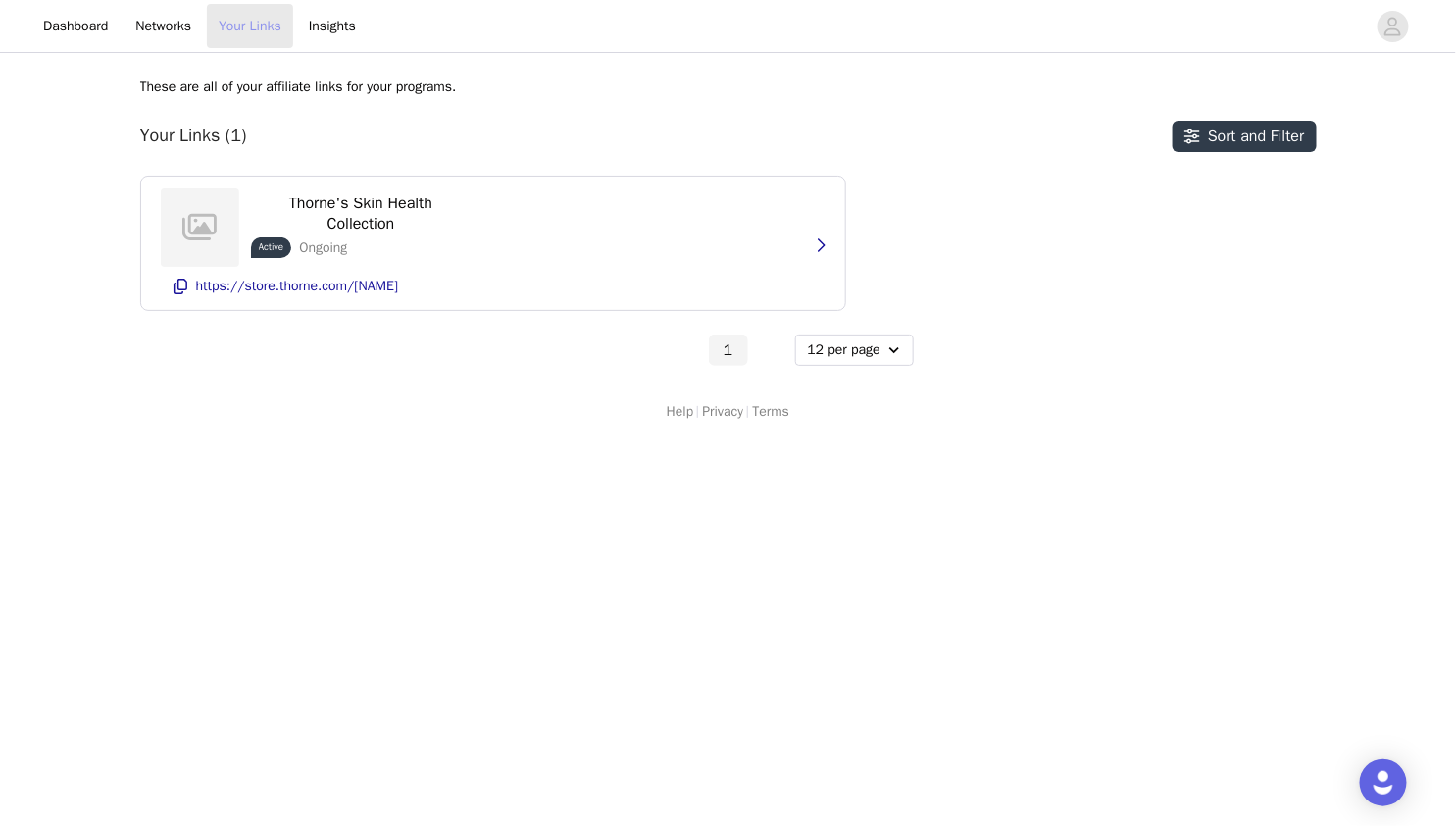 scroll, scrollTop: 0, scrollLeft: 0, axis: both 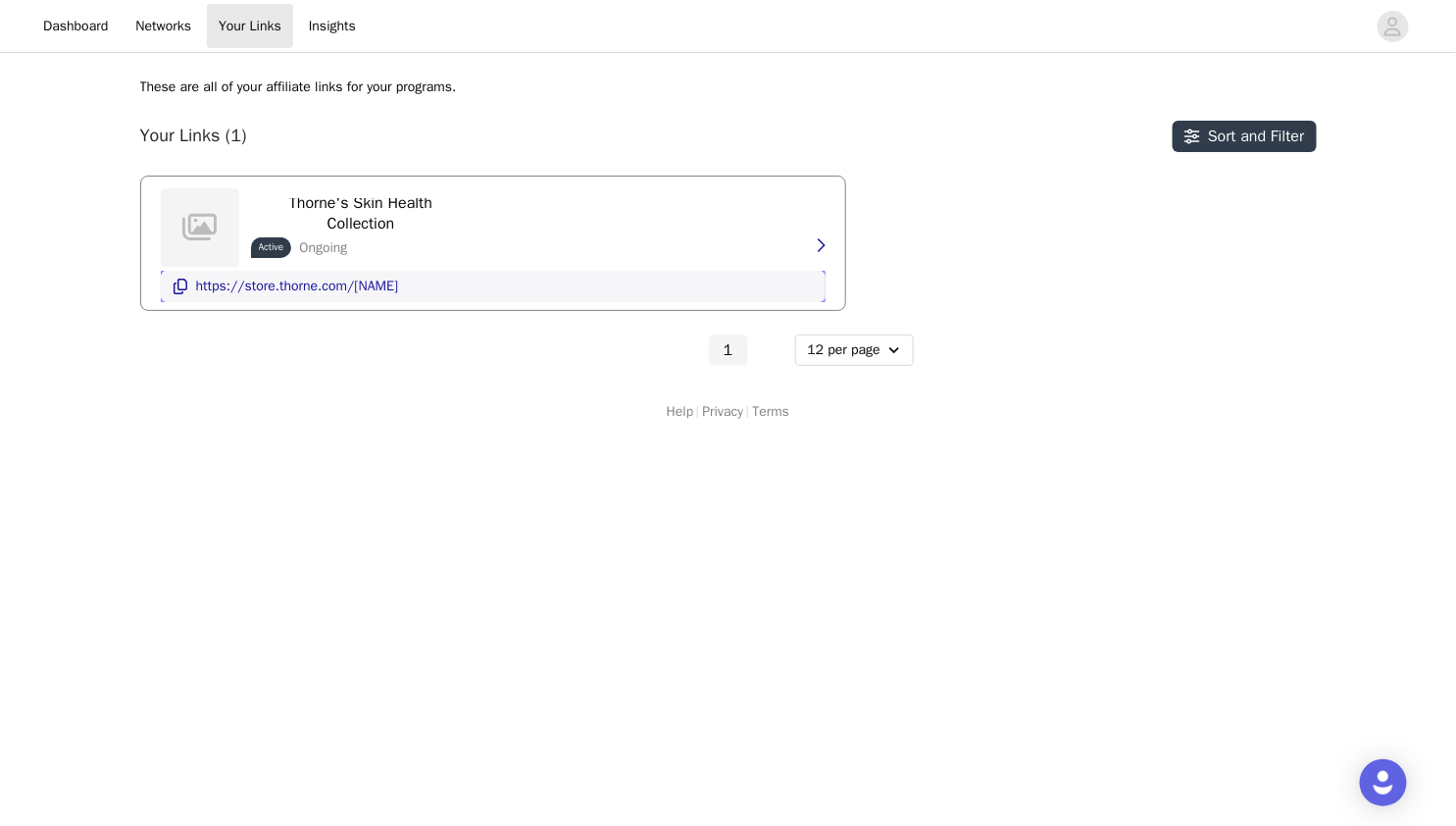 click on "https://store.thorne.com/[NAME]" at bounding box center (297, 286) 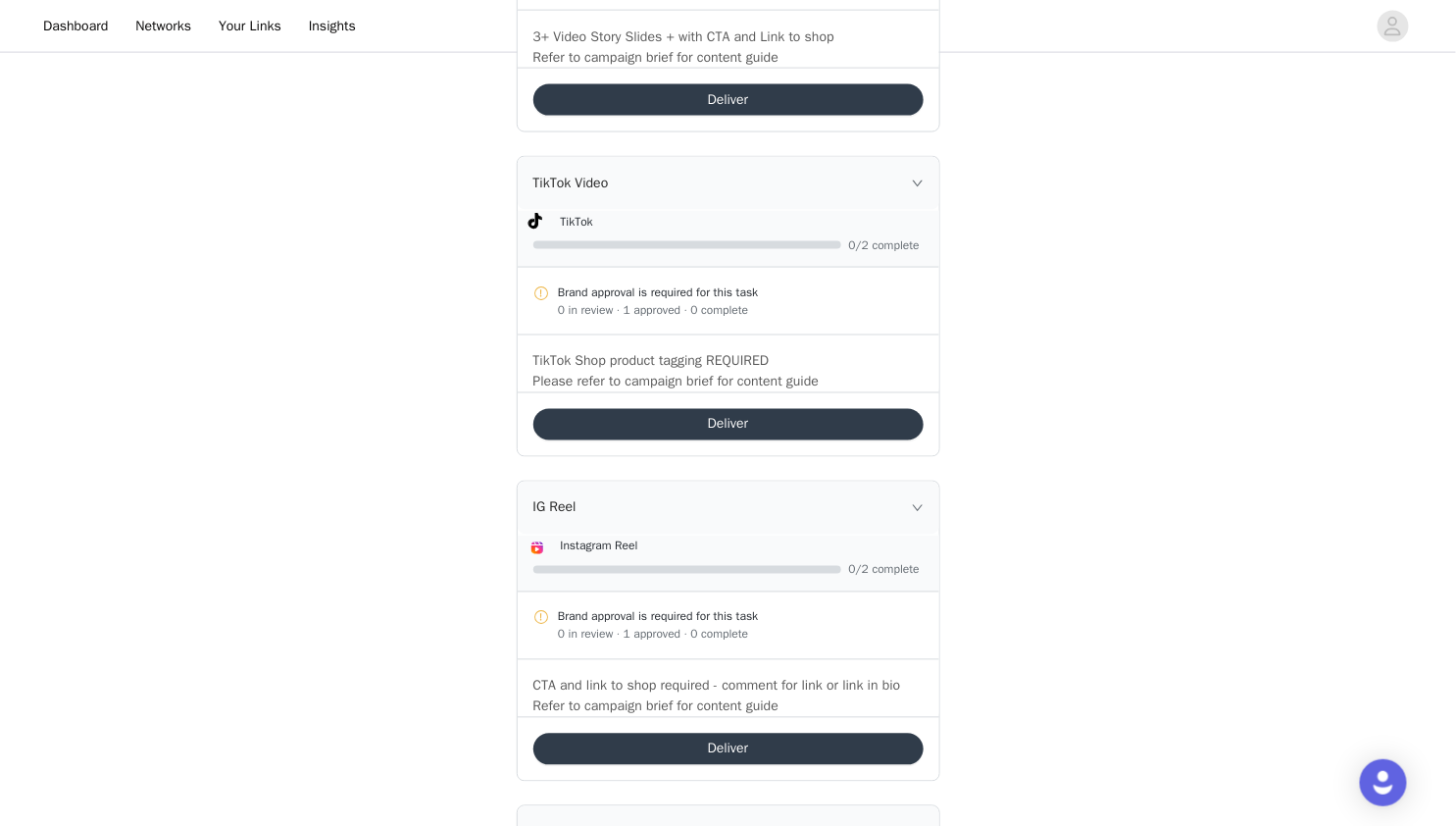 scroll, scrollTop: 997, scrollLeft: 0, axis: vertical 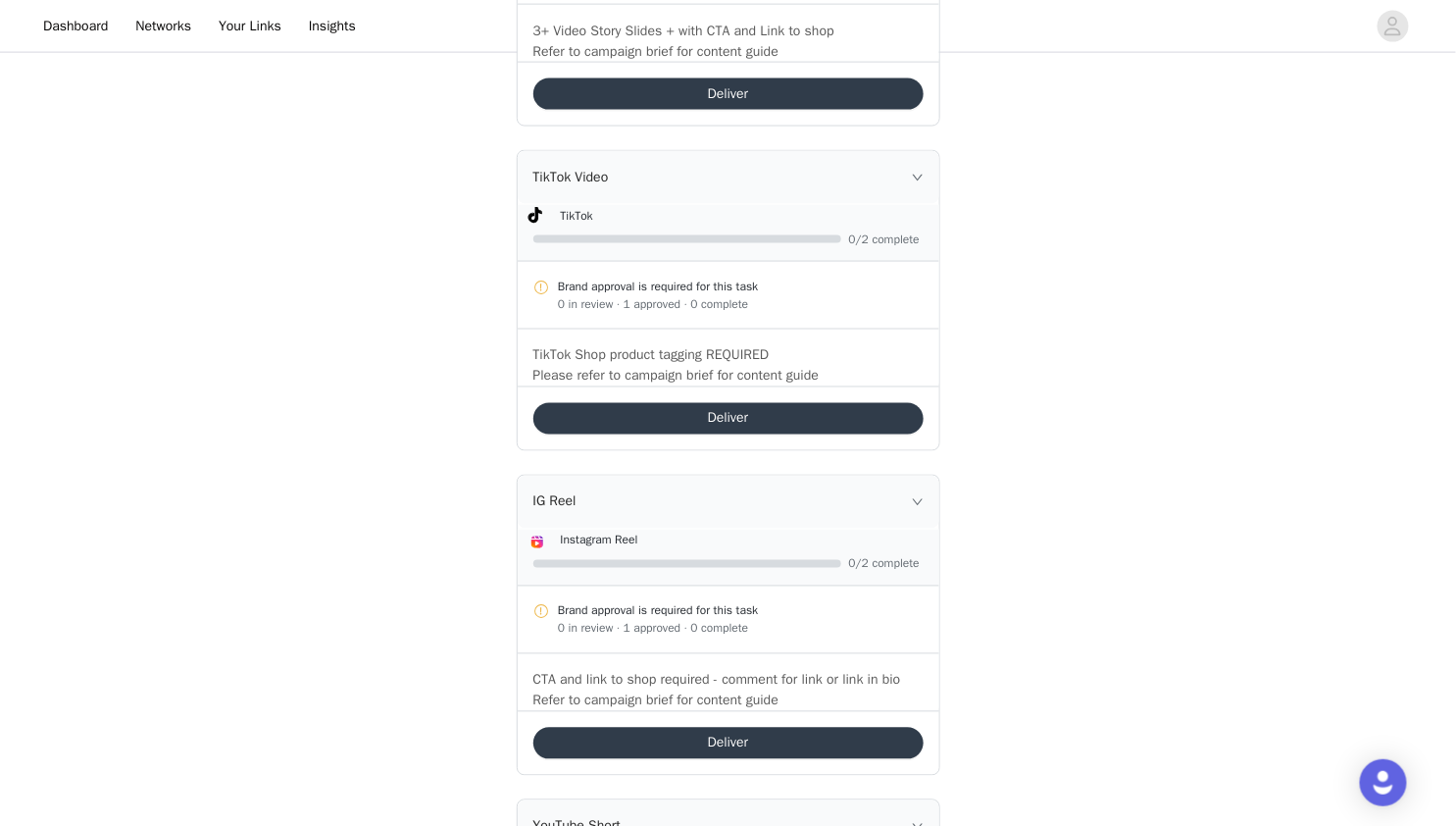 click on "Deliver" at bounding box center [728, 419] 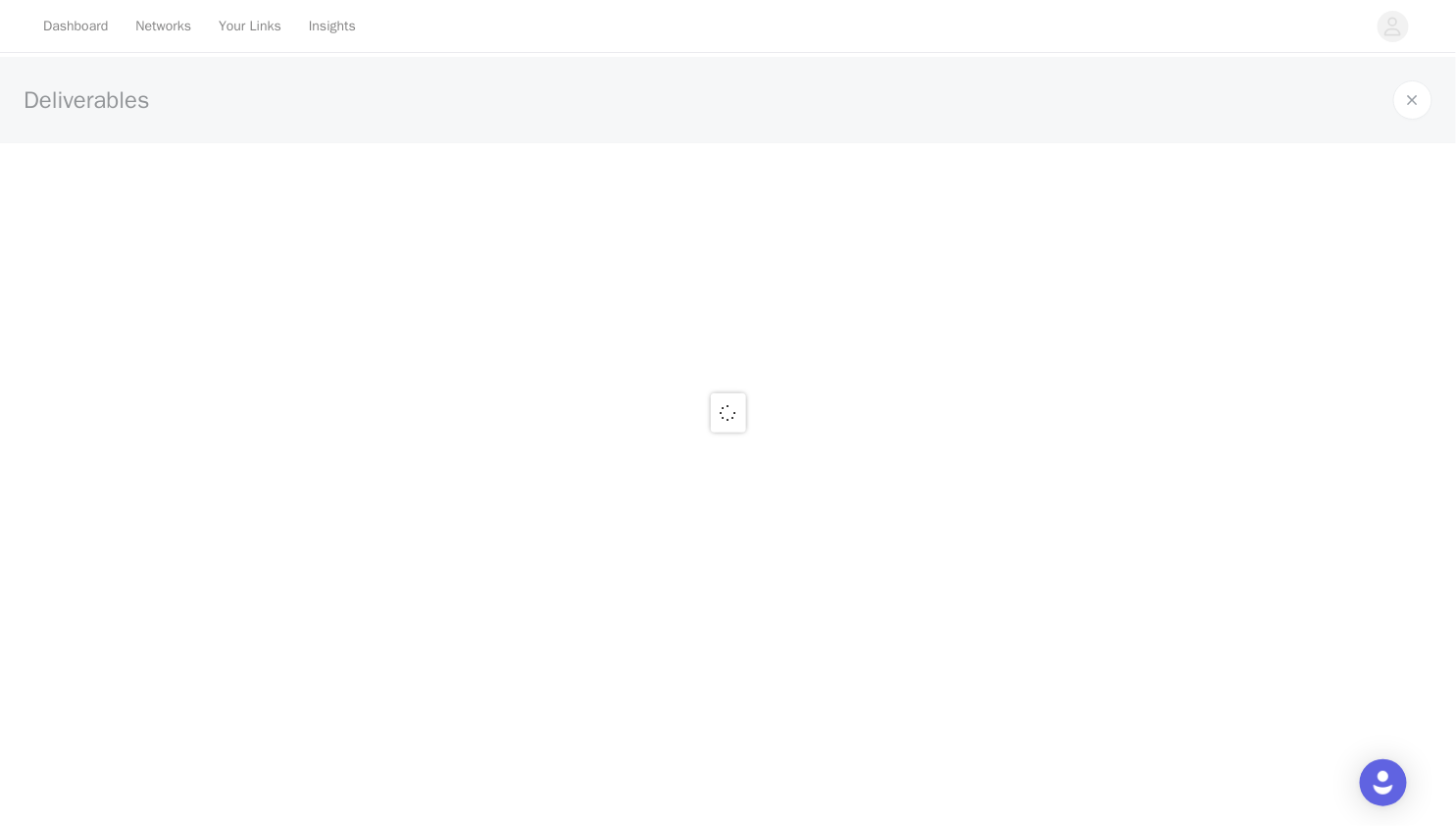 scroll, scrollTop: 0, scrollLeft: 0, axis: both 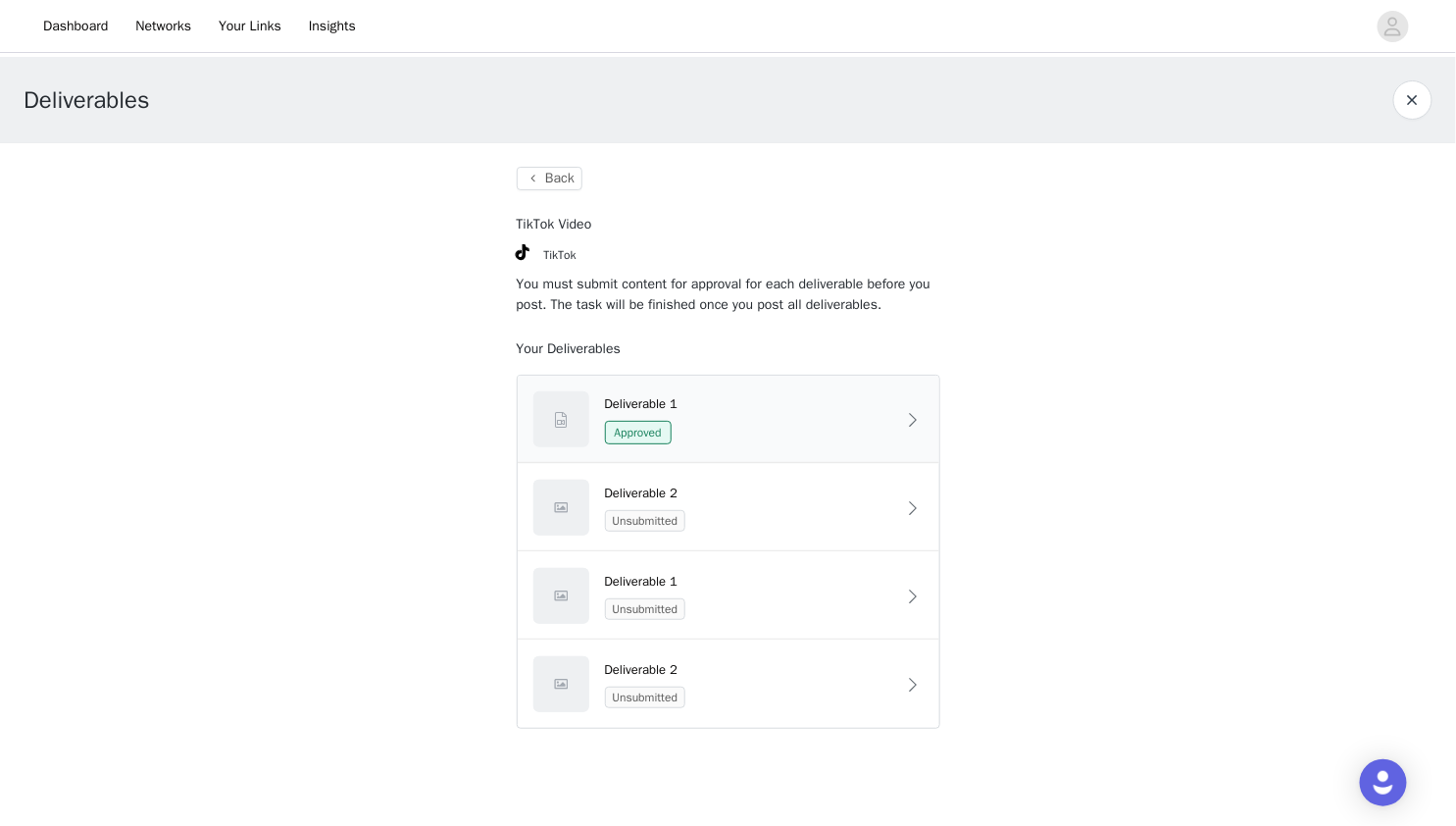 click on "Approved" at bounding box center (750, 433) 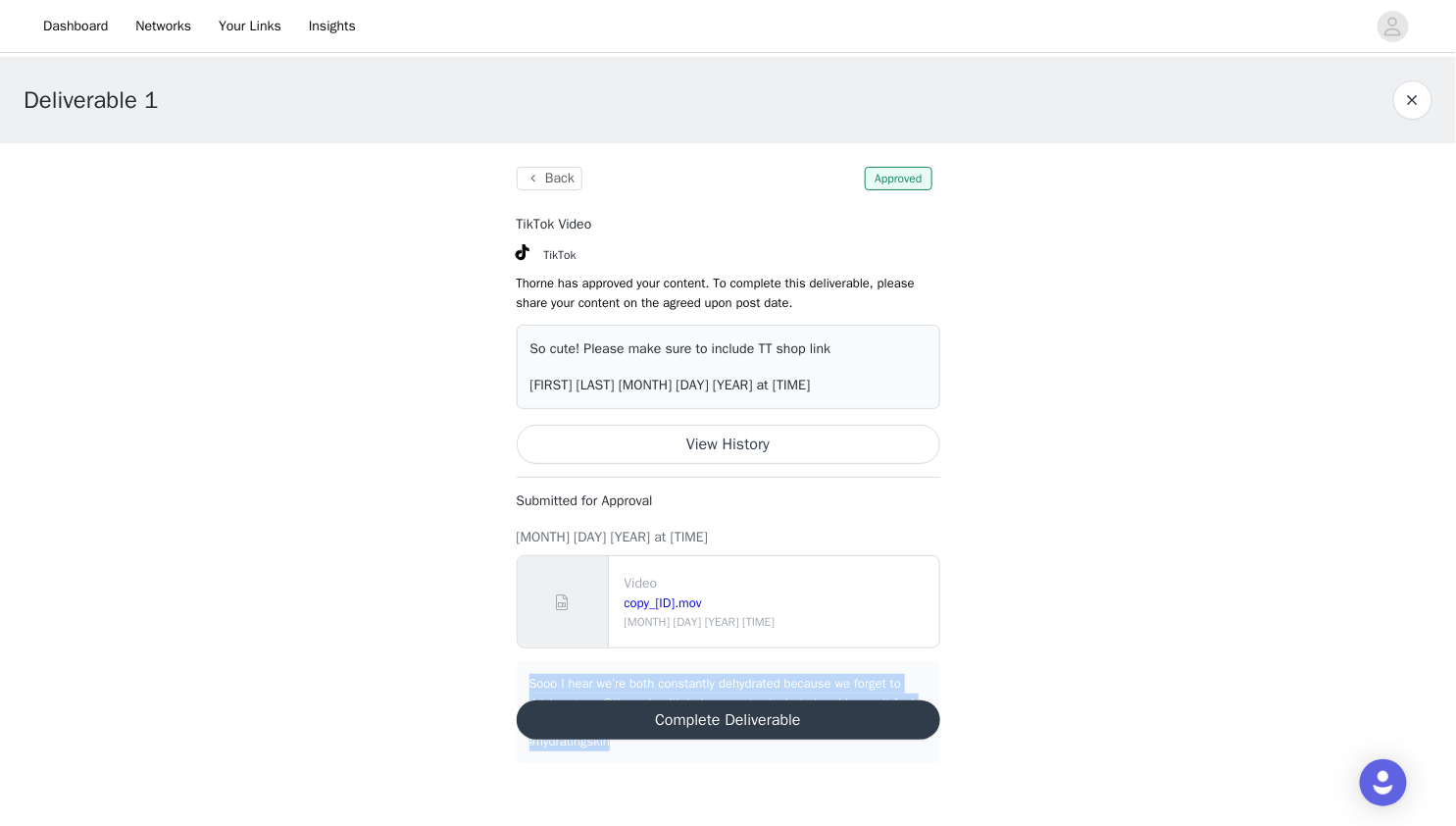 drag, startPoint x: 528, startPoint y: 677, endPoint x: 766, endPoint y: 774, distance: 257.008 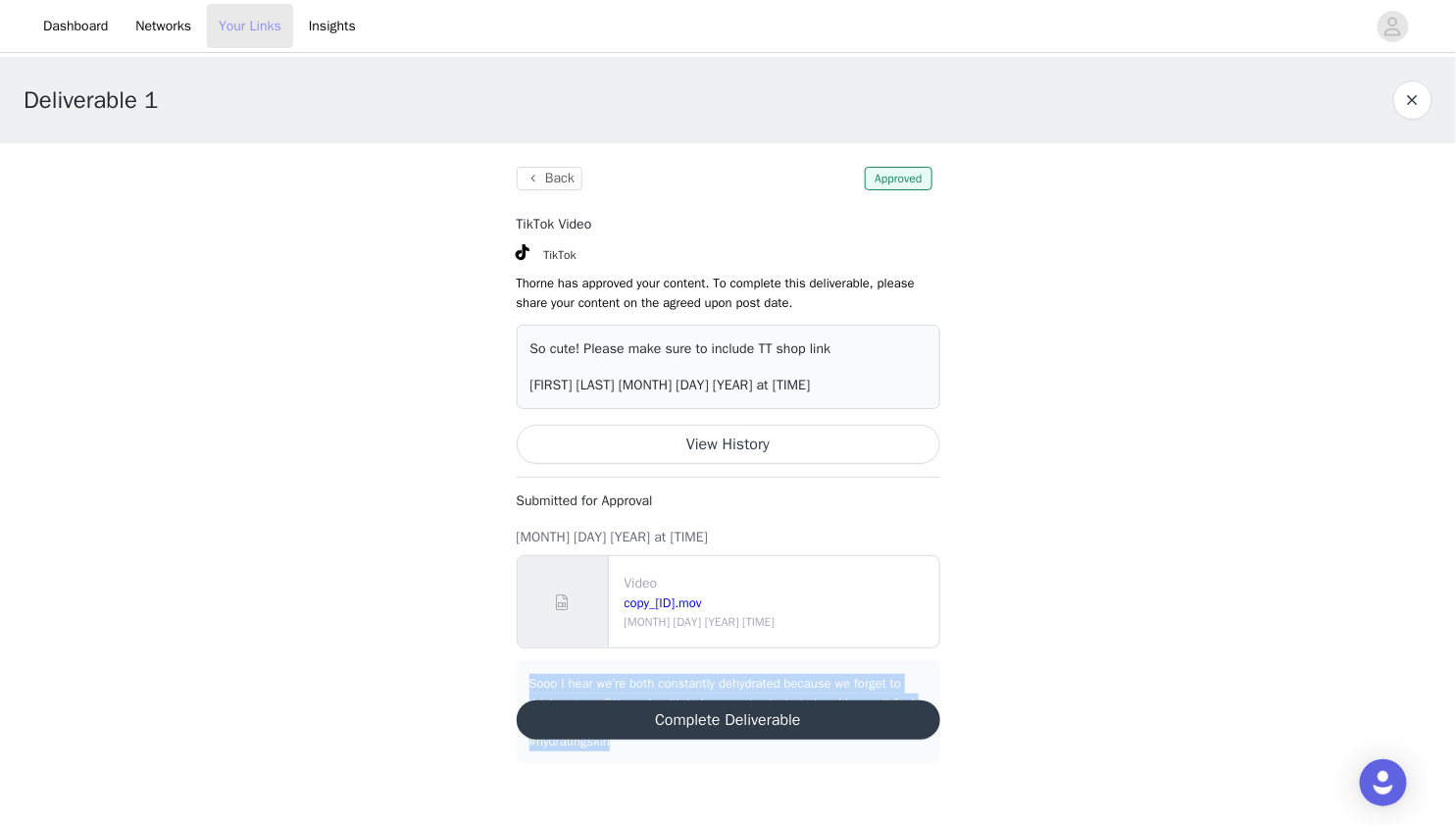 click on "Your Links" at bounding box center [250, 26] 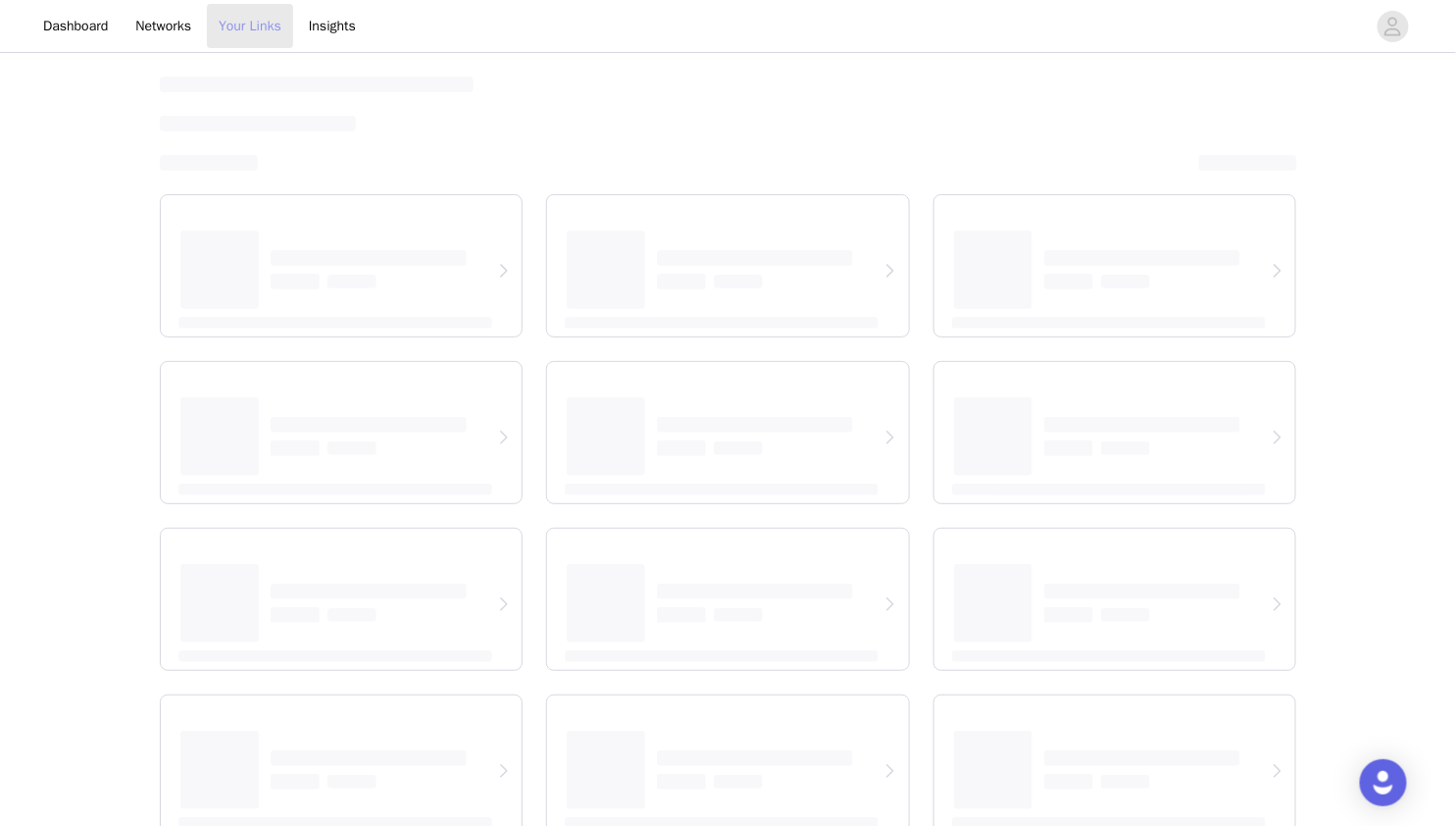 select on "12" 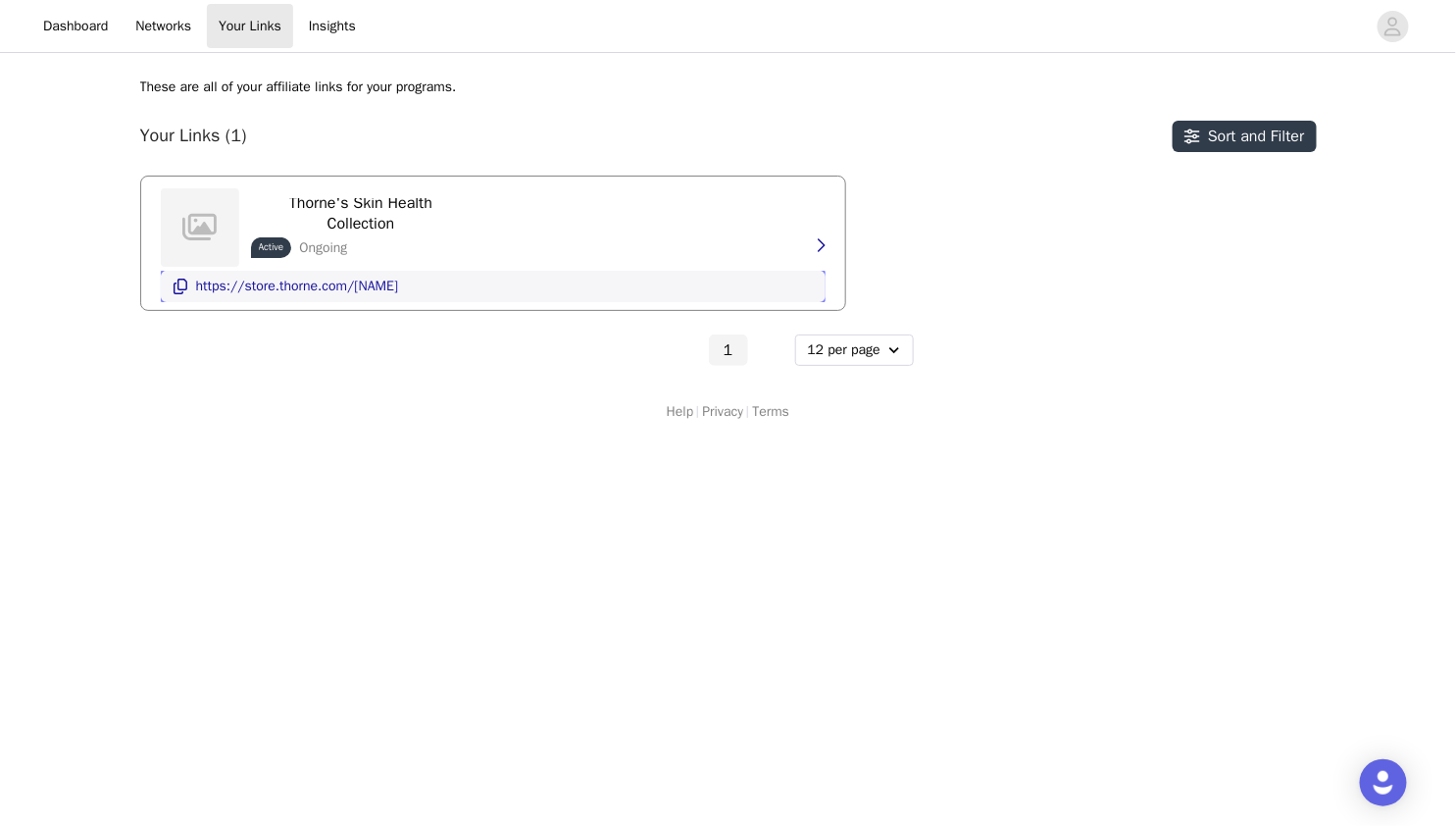 click on "https://store.thorne.com/[NAME]" at bounding box center (297, 286) 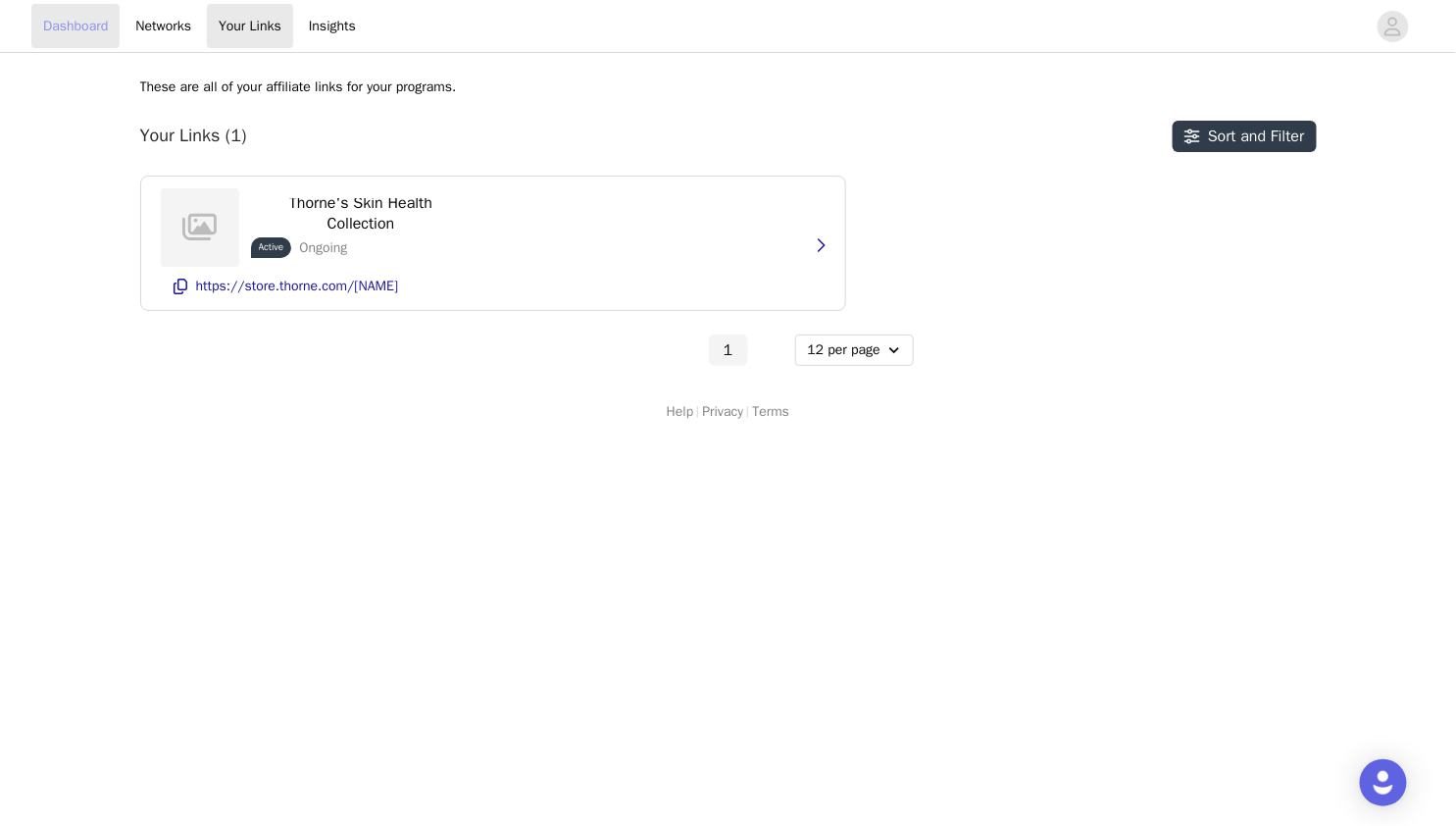 click on "Dashboard" at bounding box center [75, 26] 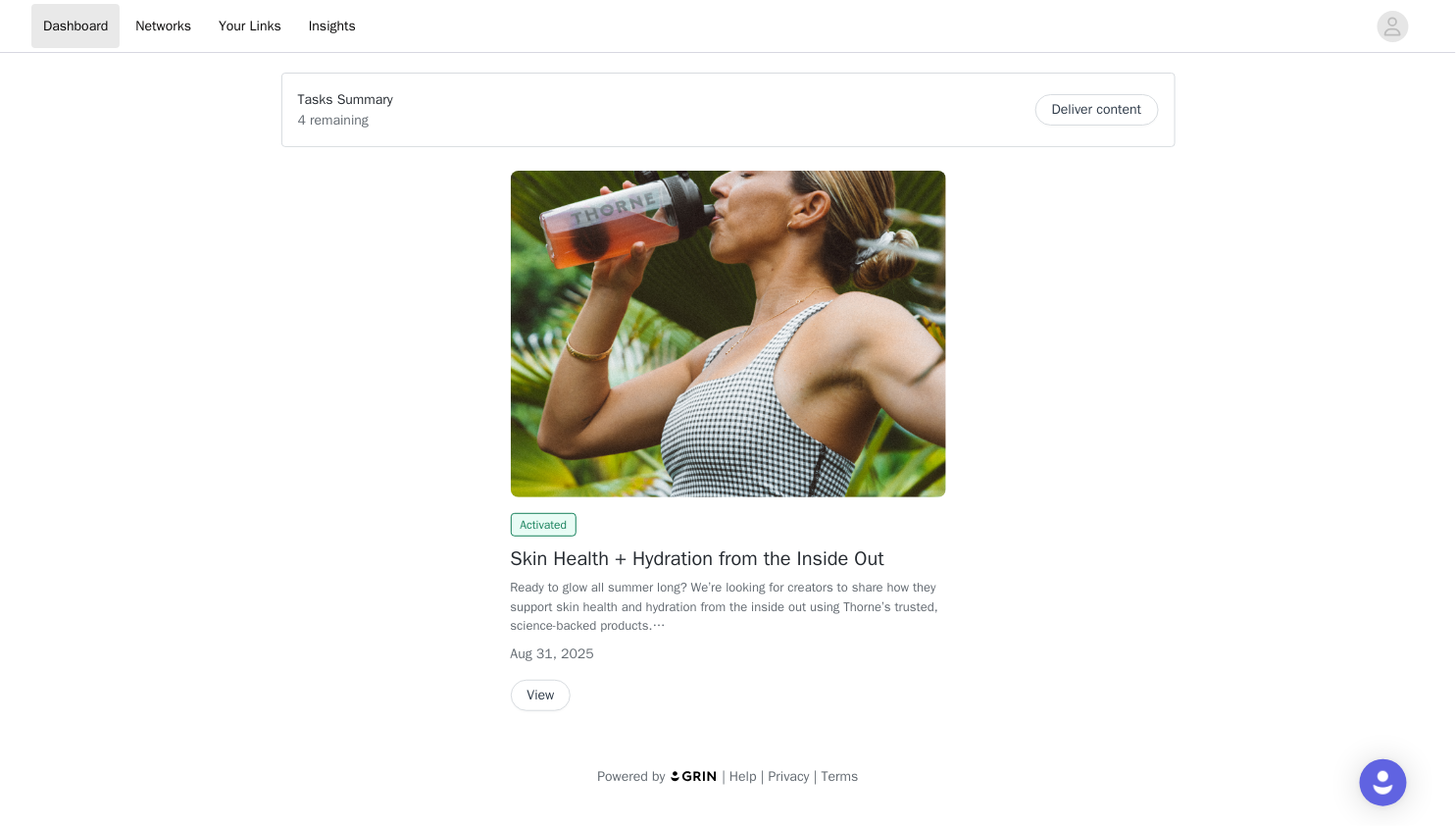 click on "View" at bounding box center [541, 696] 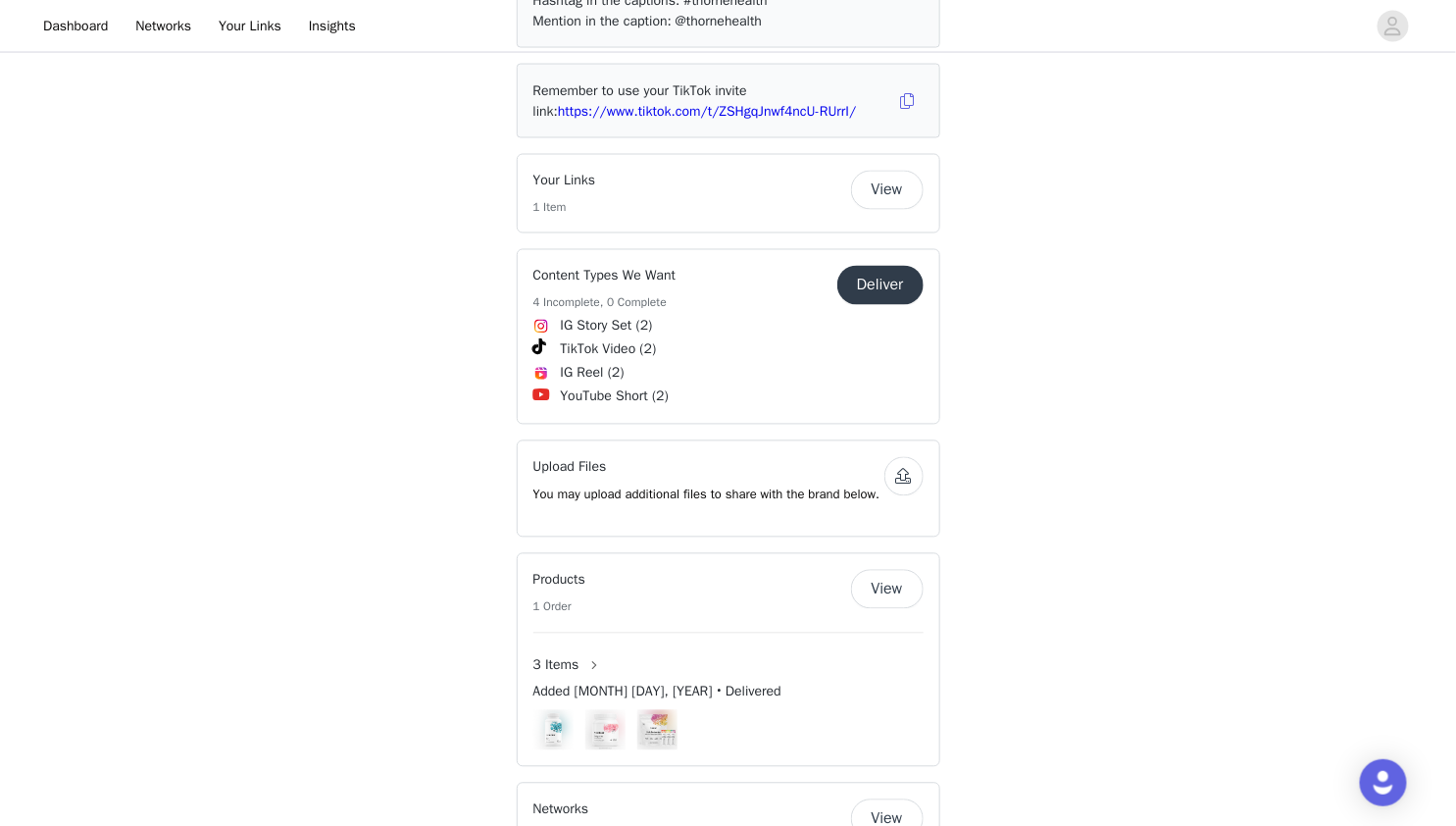scroll, scrollTop: 1169, scrollLeft: 0, axis: vertical 